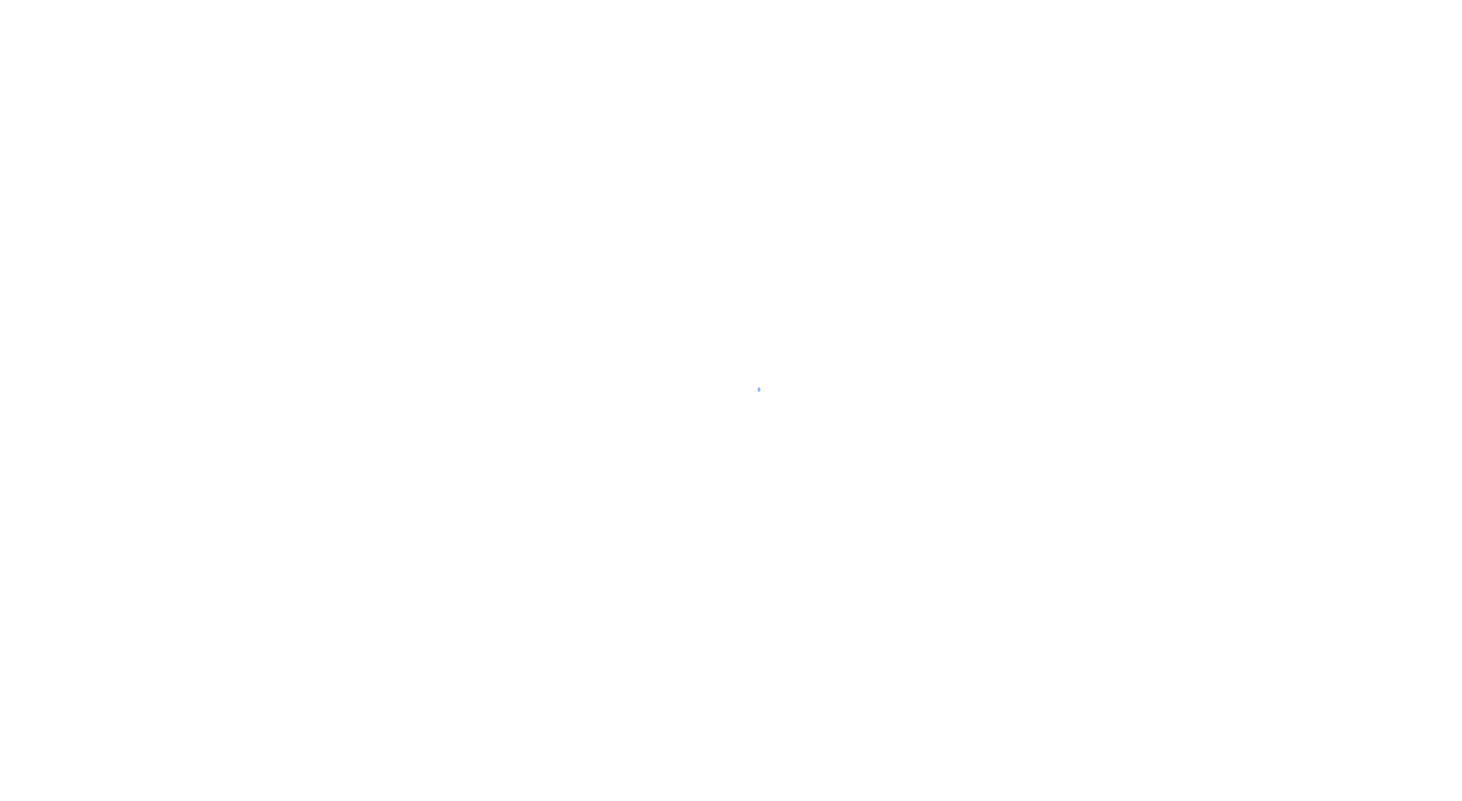 scroll, scrollTop: 0, scrollLeft: 0, axis: both 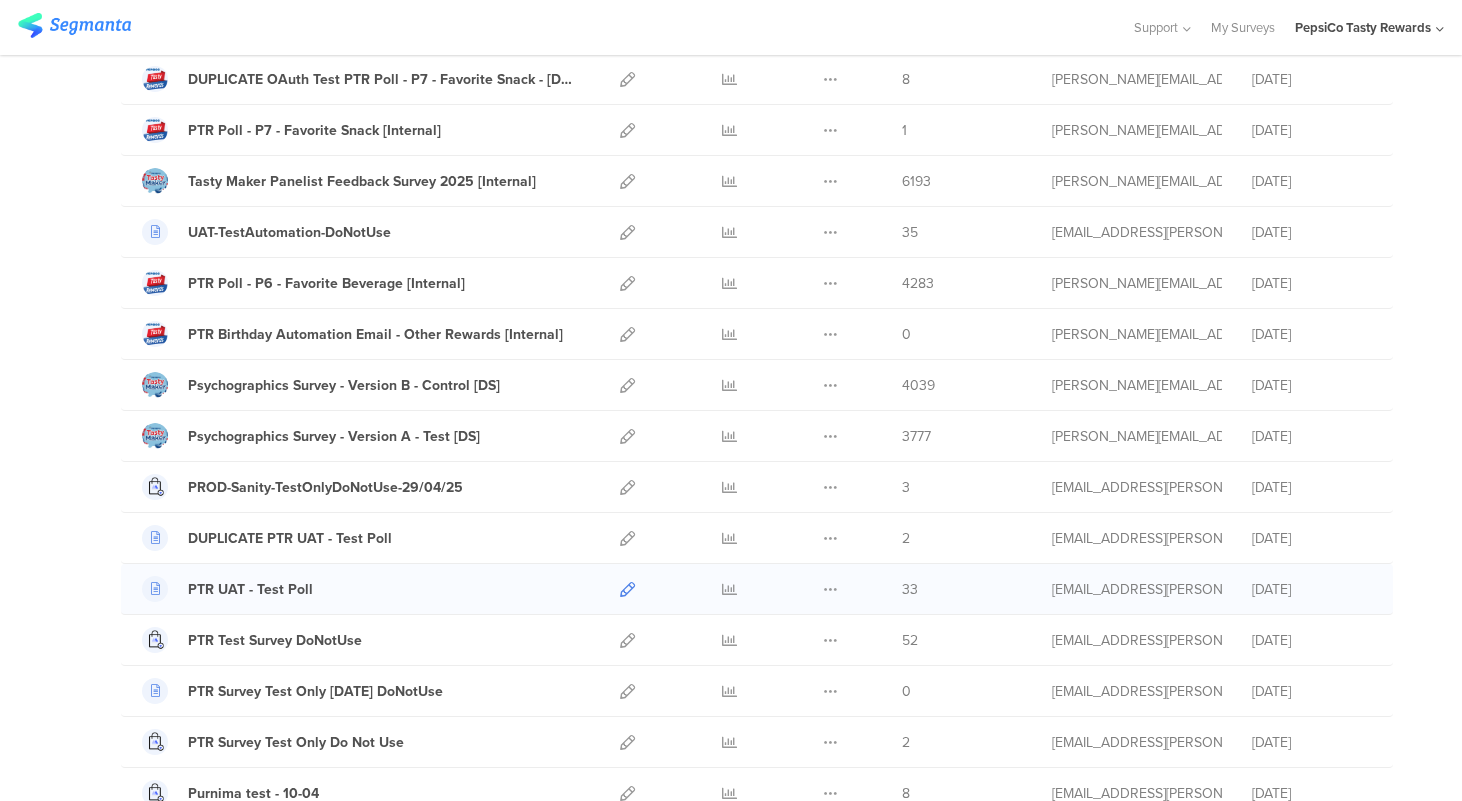 click at bounding box center (627, 589) 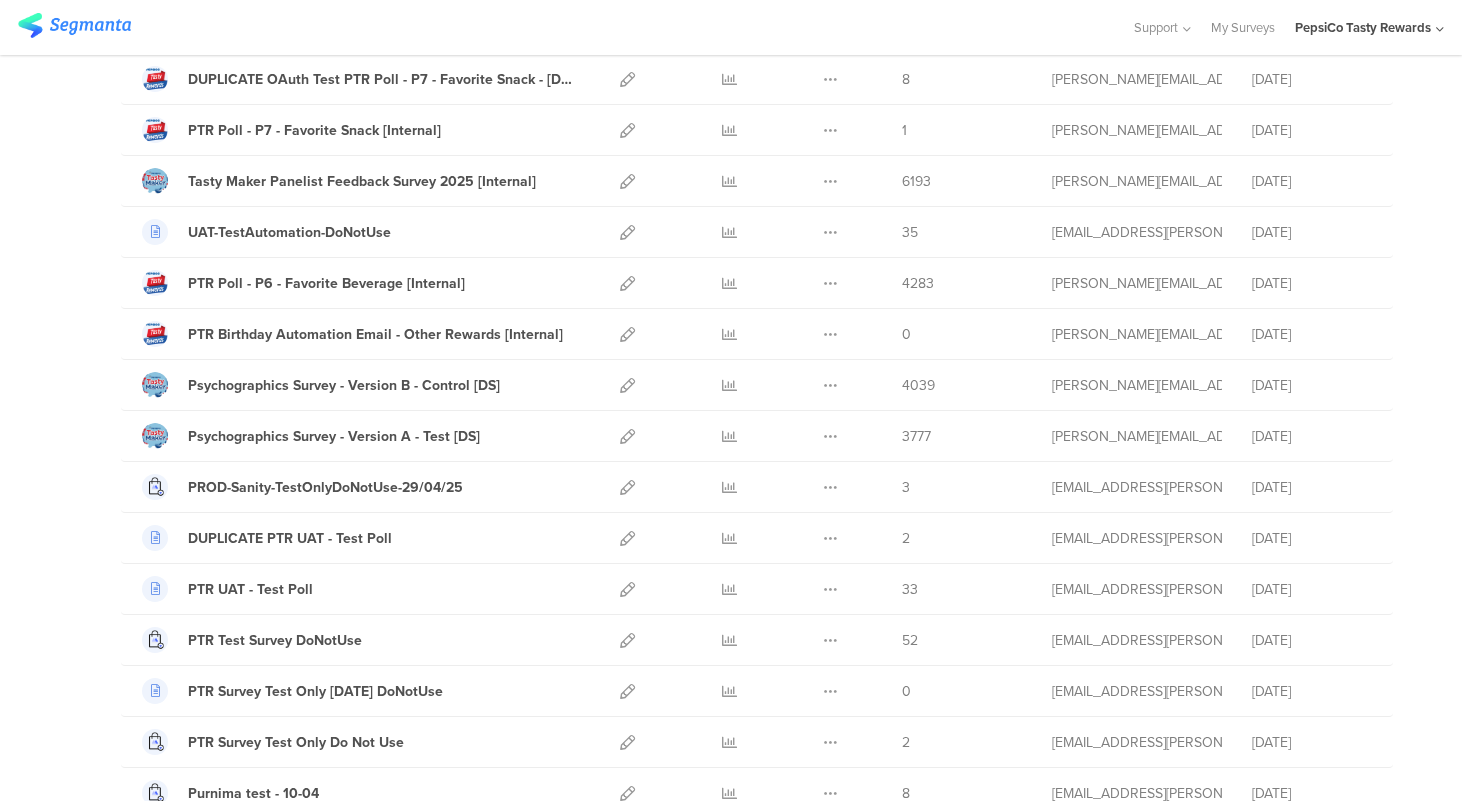 click on "My Surveys
|
36 Surveys
New survey
Start from scratch
Choose from templates
Name
Edit
Analyze
More
Respondents
Creator" at bounding box center [731, 600] 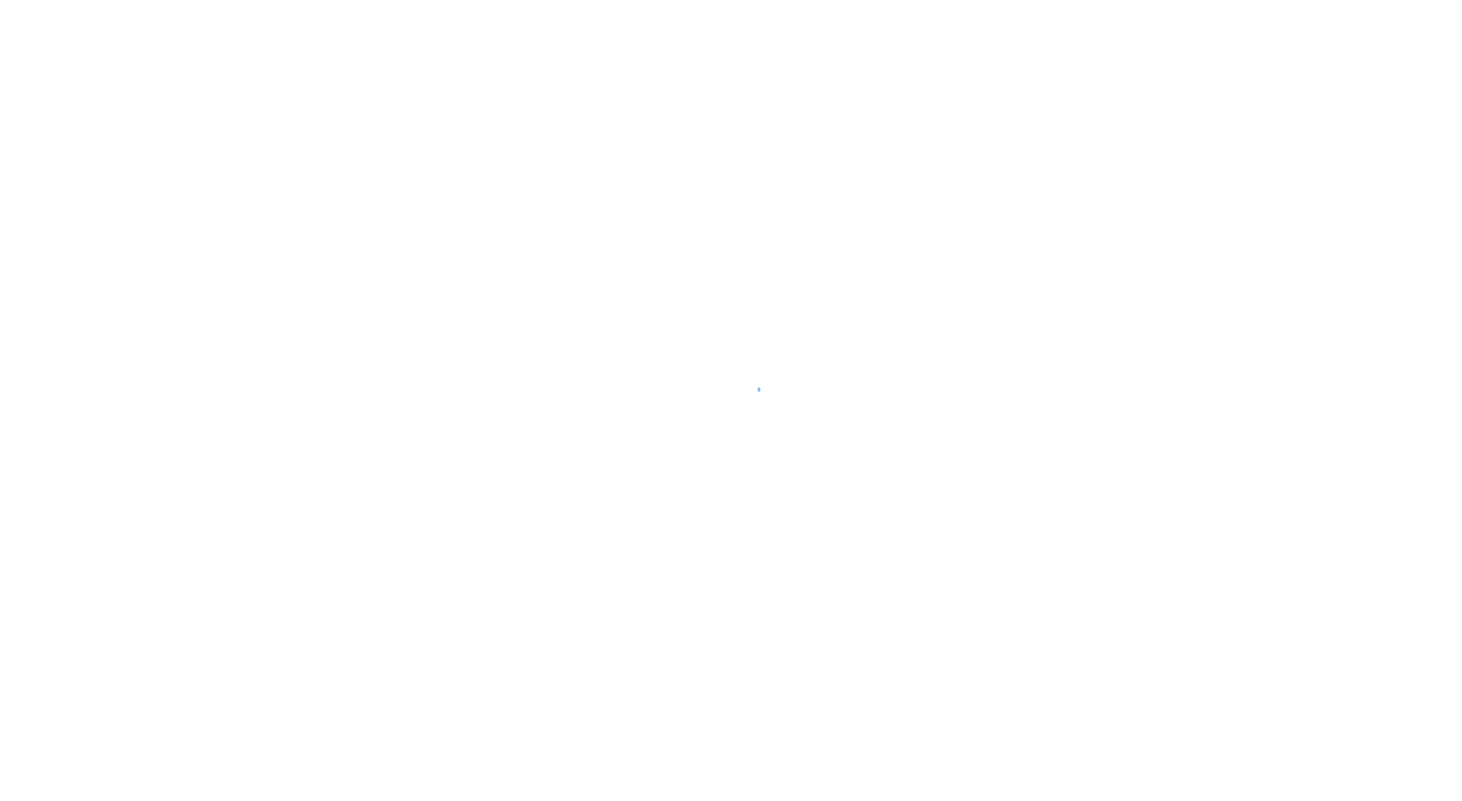 scroll, scrollTop: 0, scrollLeft: 0, axis: both 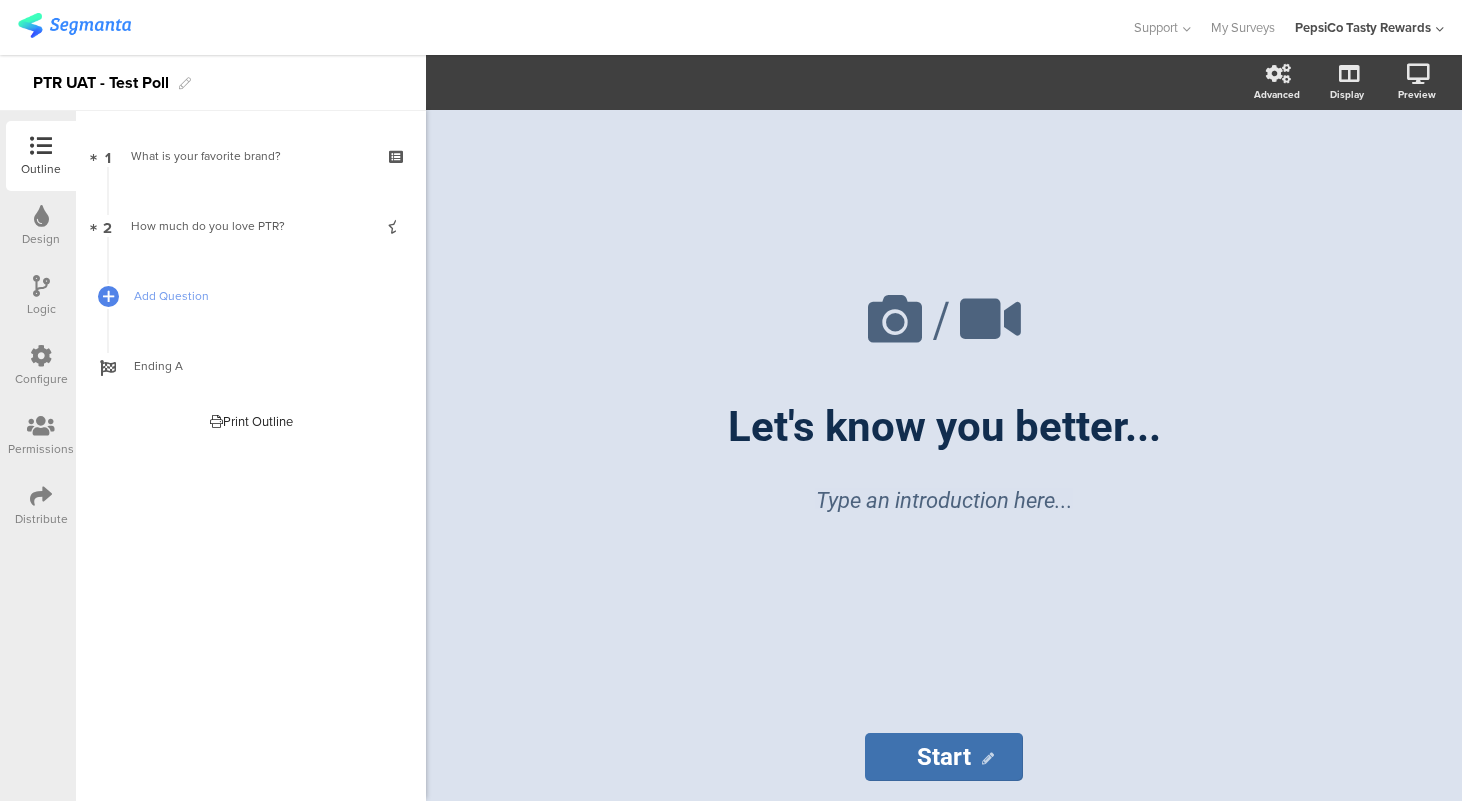 click on "Distribute" at bounding box center [41, 519] 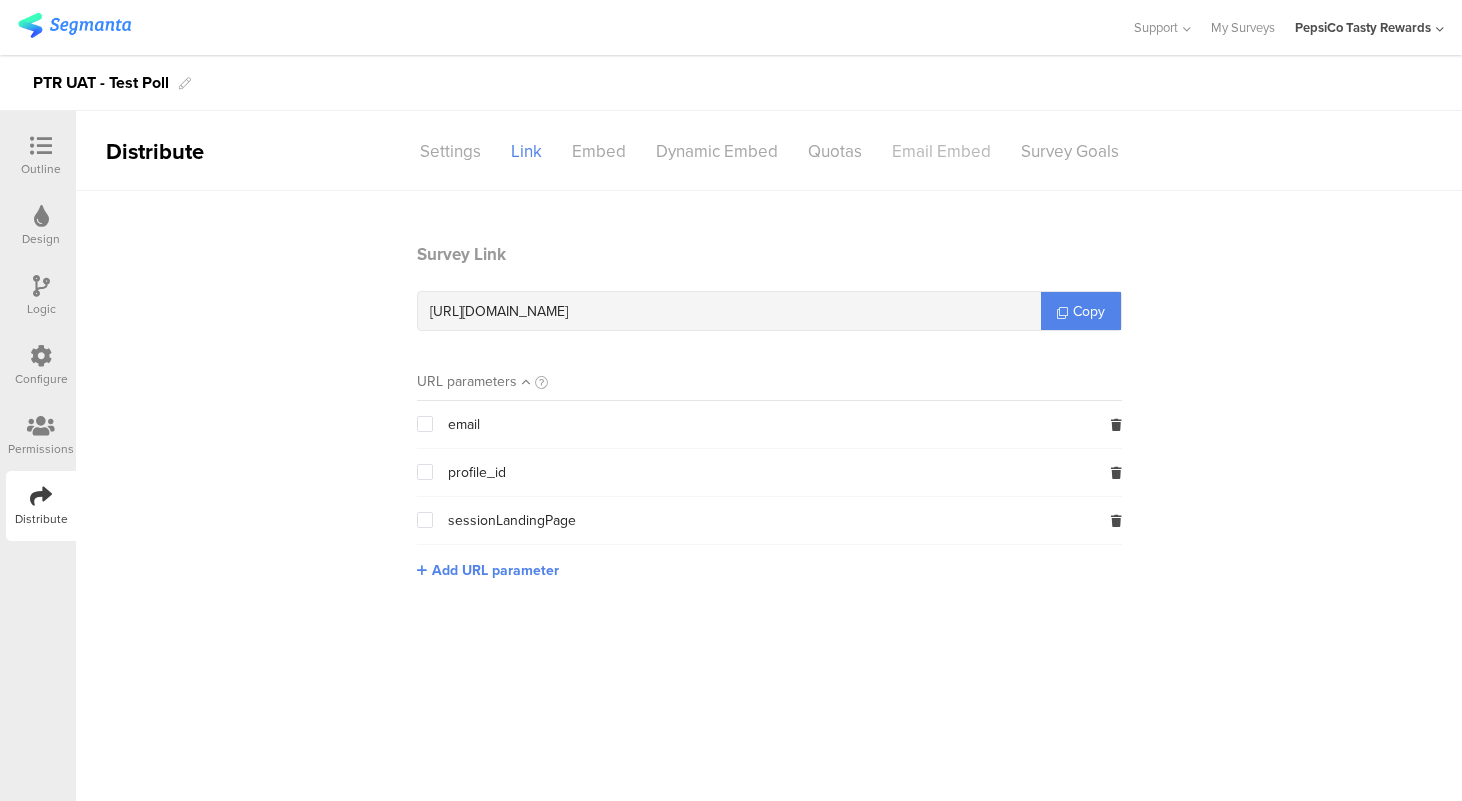 click on "Email Embed" at bounding box center (941, 151) 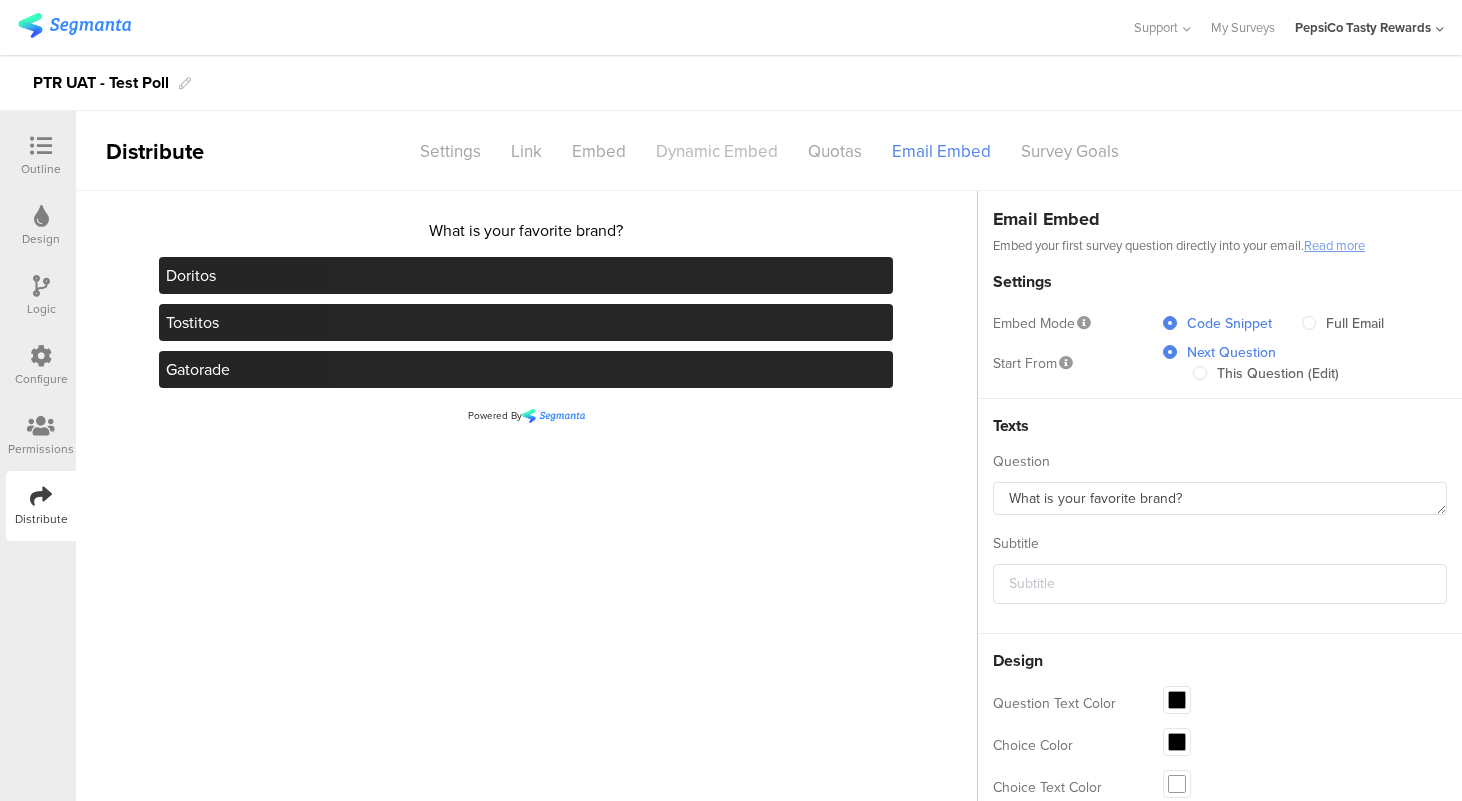 click on "Dynamic Embed" at bounding box center (717, 151) 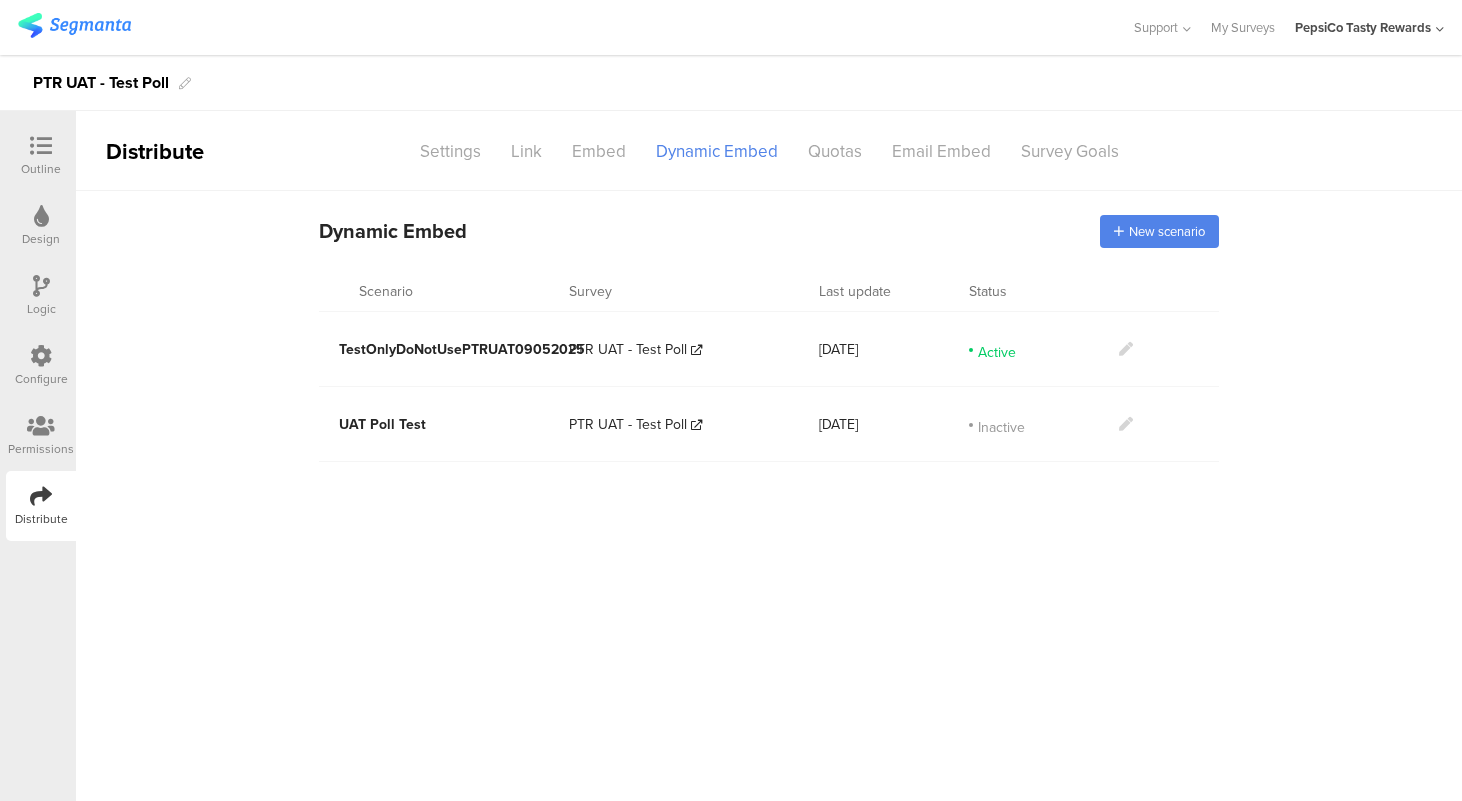 click at bounding box center (1126, 349) 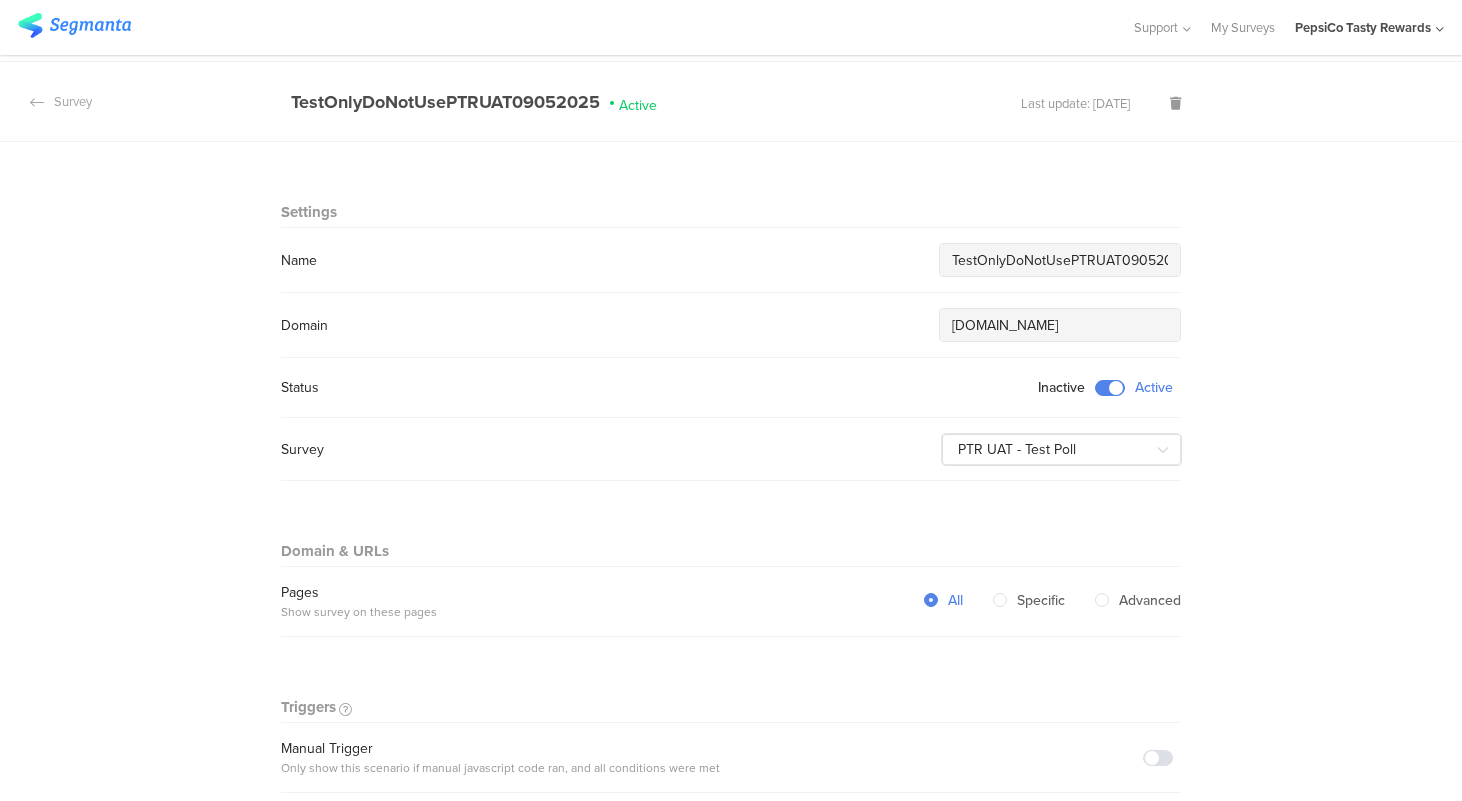 scroll, scrollTop: 0, scrollLeft: 0, axis: both 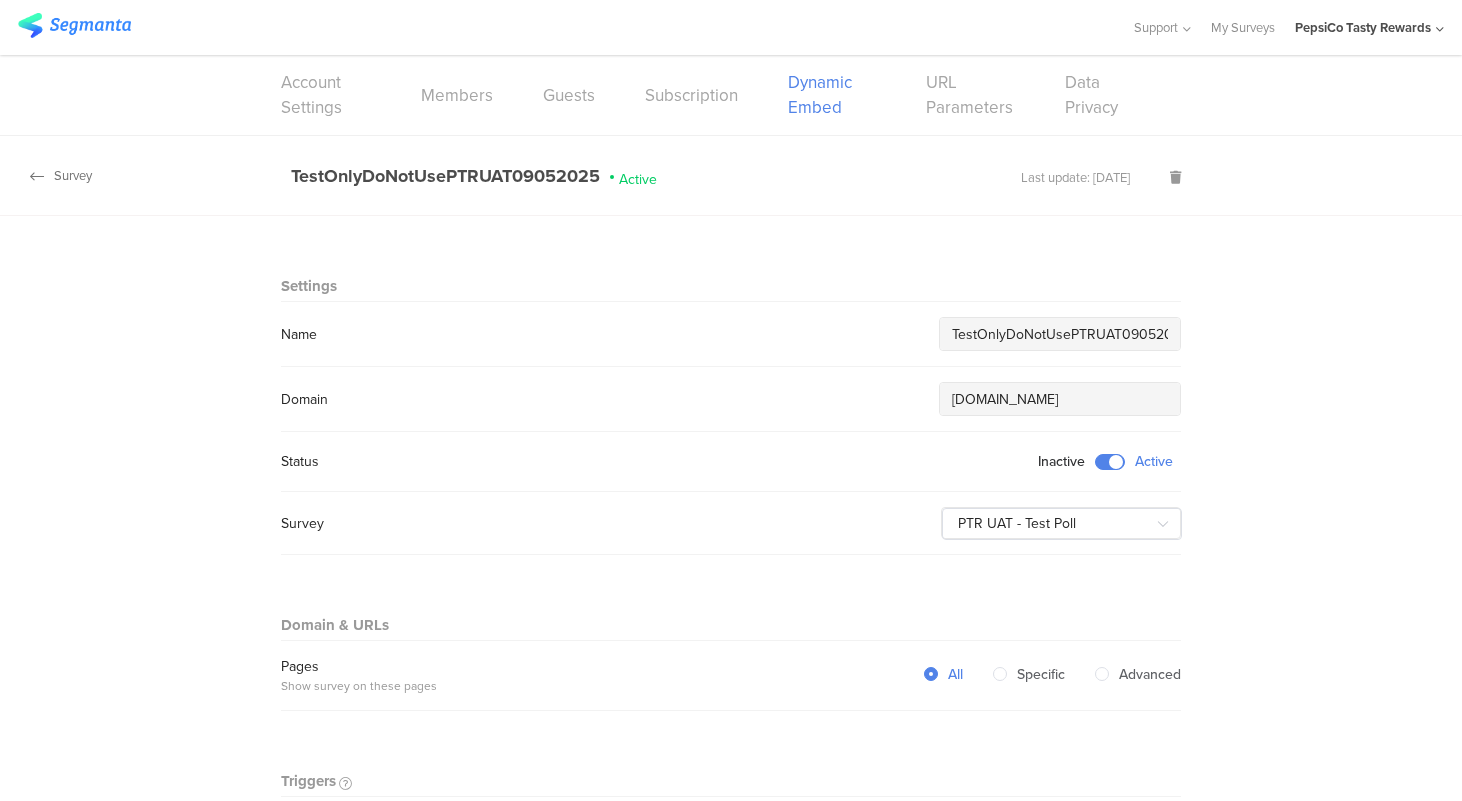 click on "Survey" at bounding box center (46, 175) 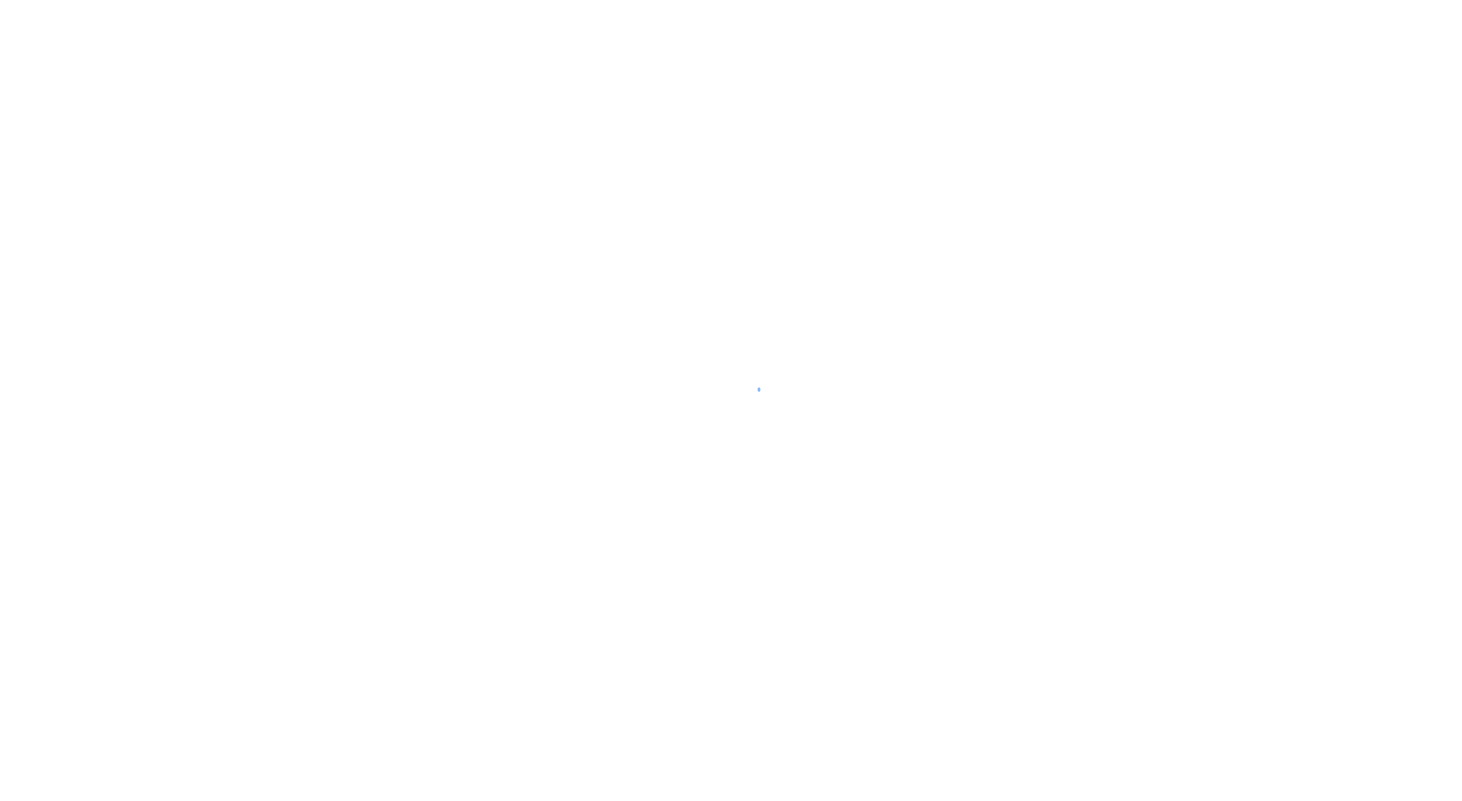 scroll, scrollTop: 0, scrollLeft: 0, axis: both 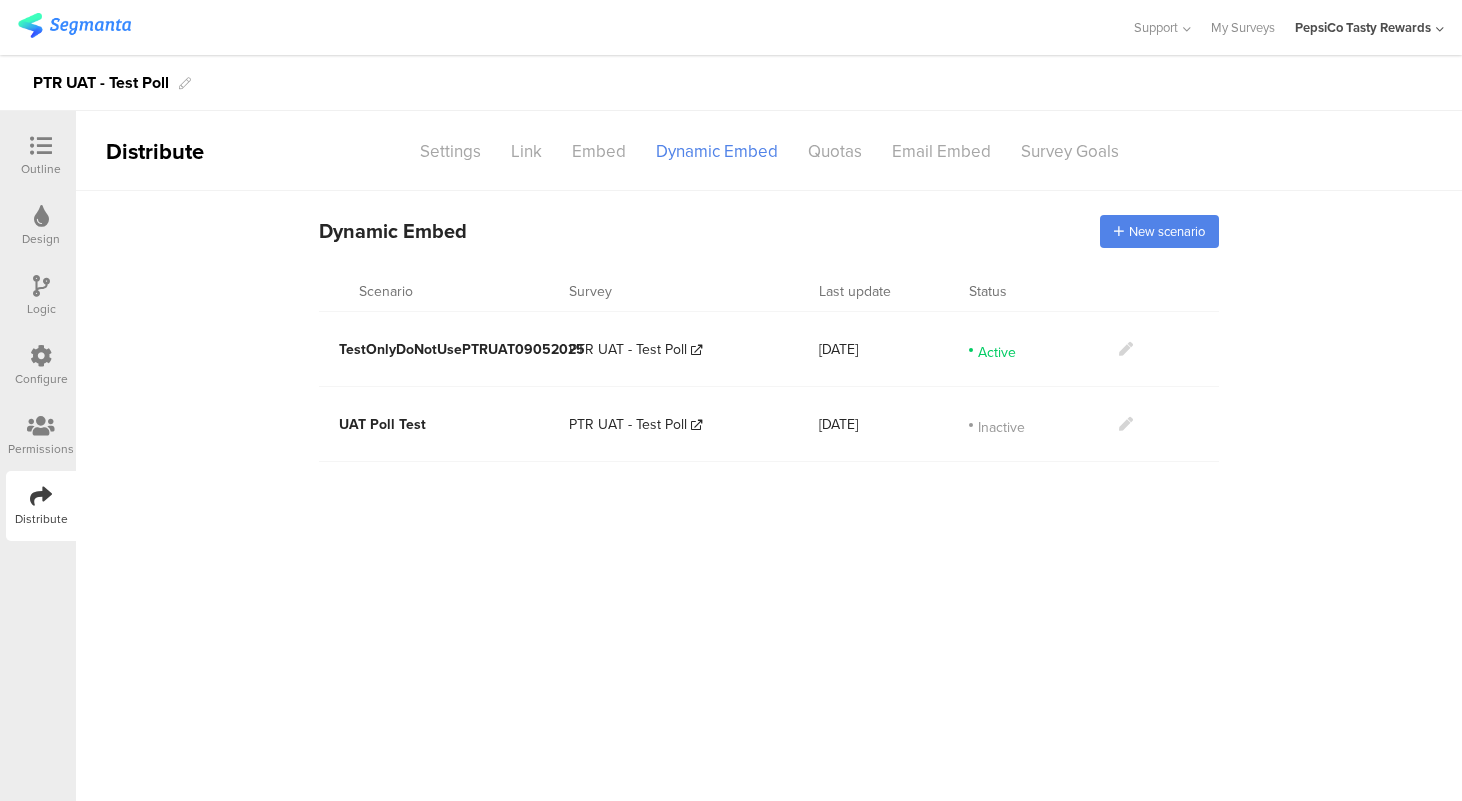 click at bounding box center (1126, 424) 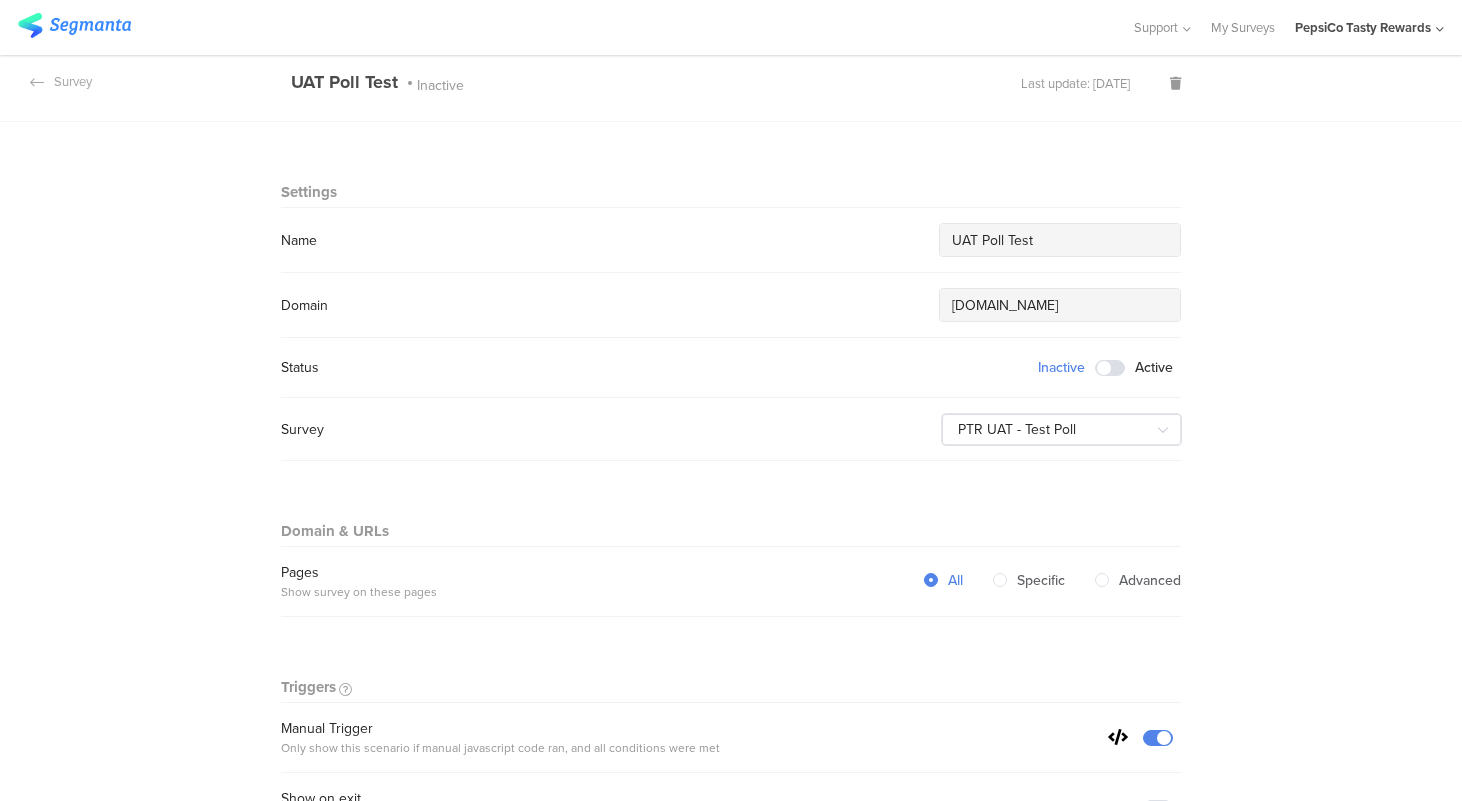 scroll, scrollTop: 108, scrollLeft: 0, axis: vertical 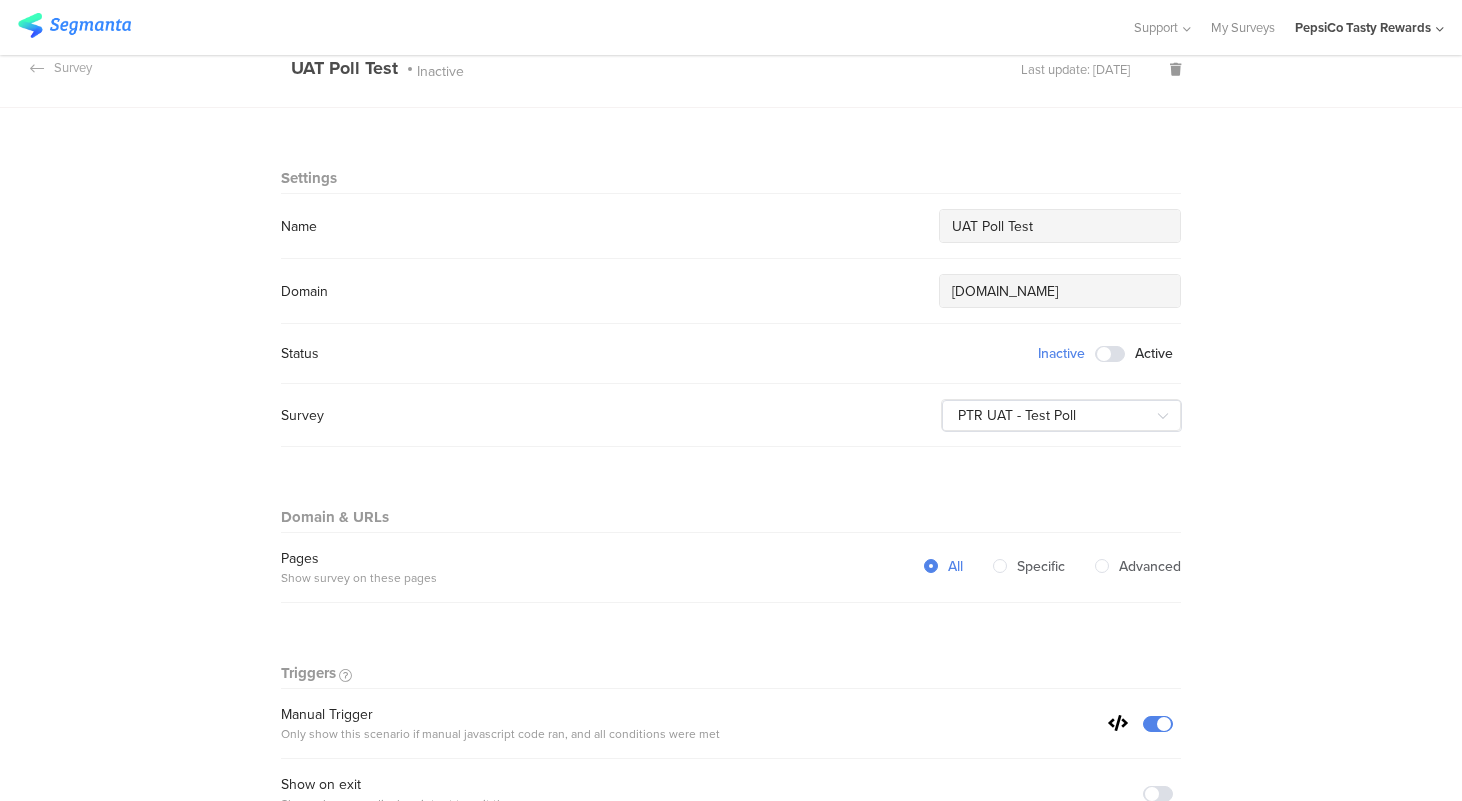click at bounding box center (1110, 354) 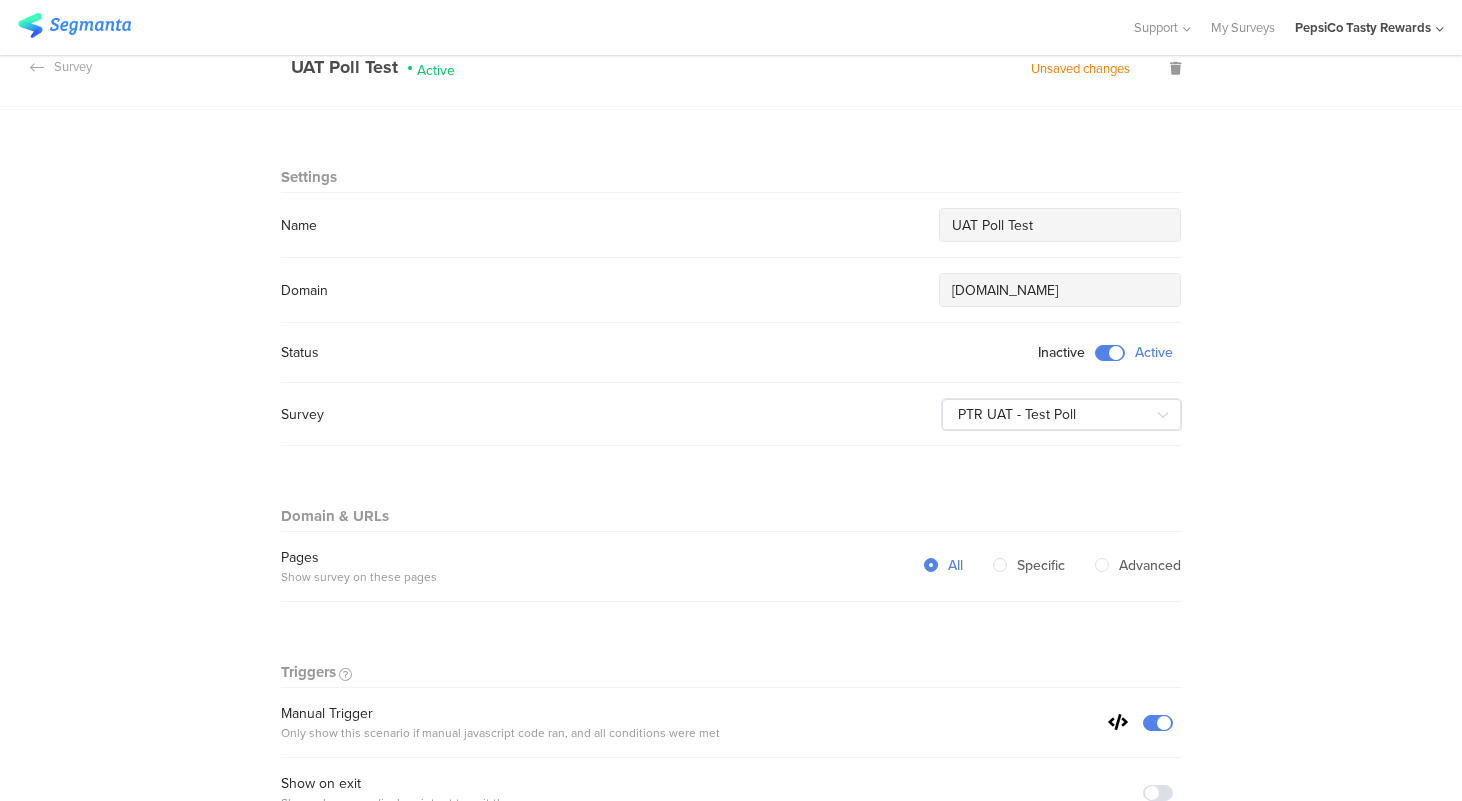 scroll, scrollTop: 0, scrollLeft: 0, axis: both 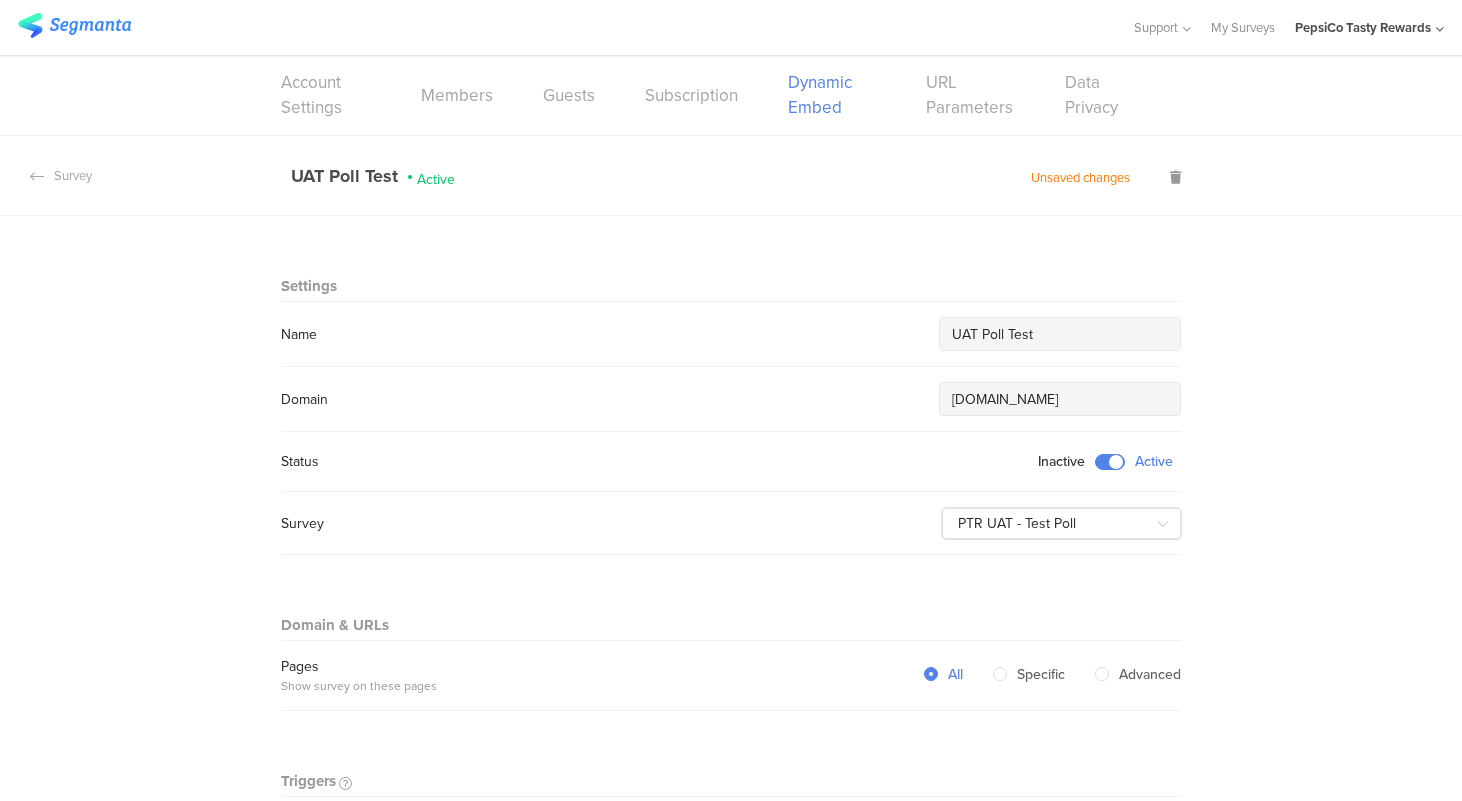 click on "PepsiCo Tasty Rewards" 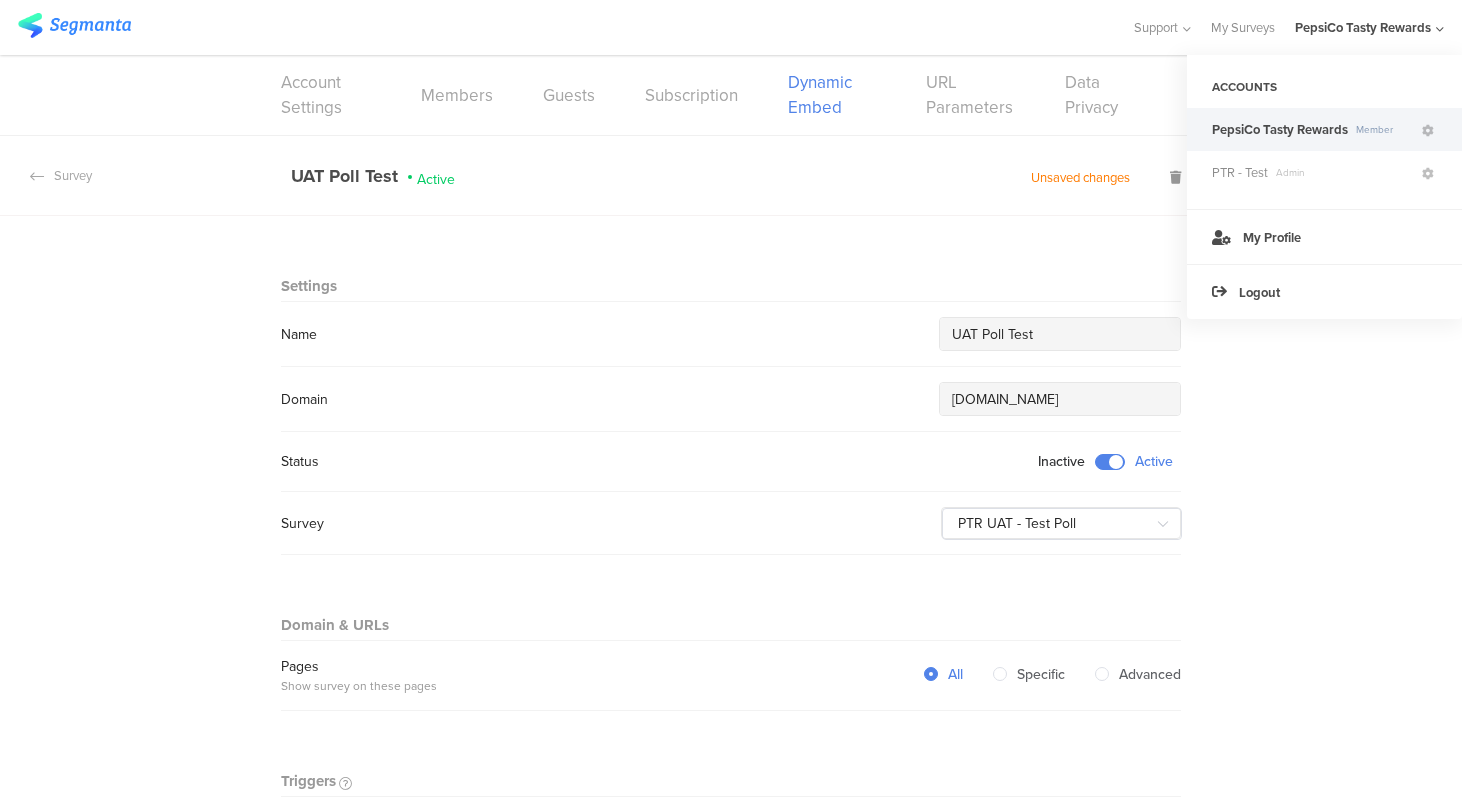 click on "PepsiCo Tasty Rewards" 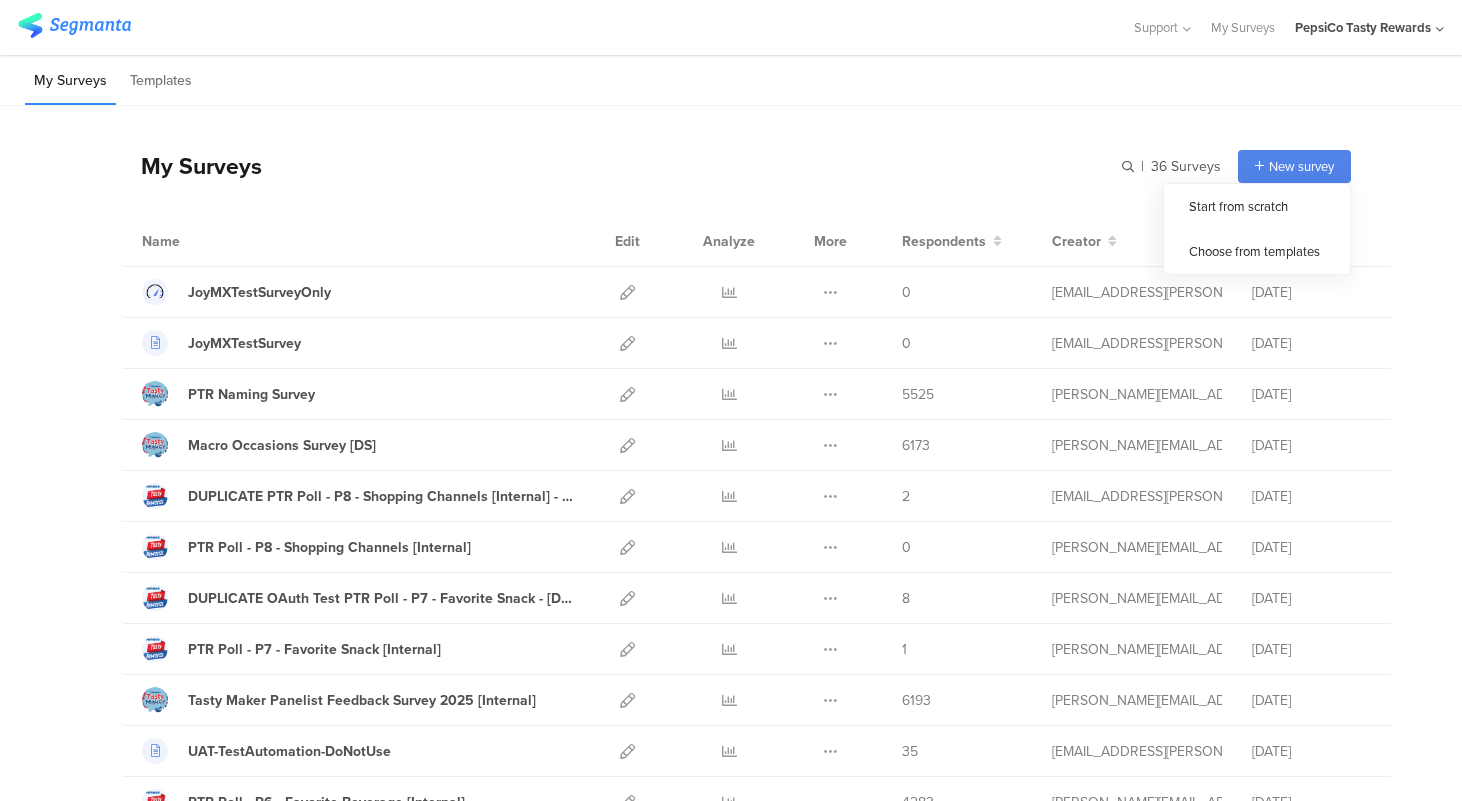 click on "New survey" 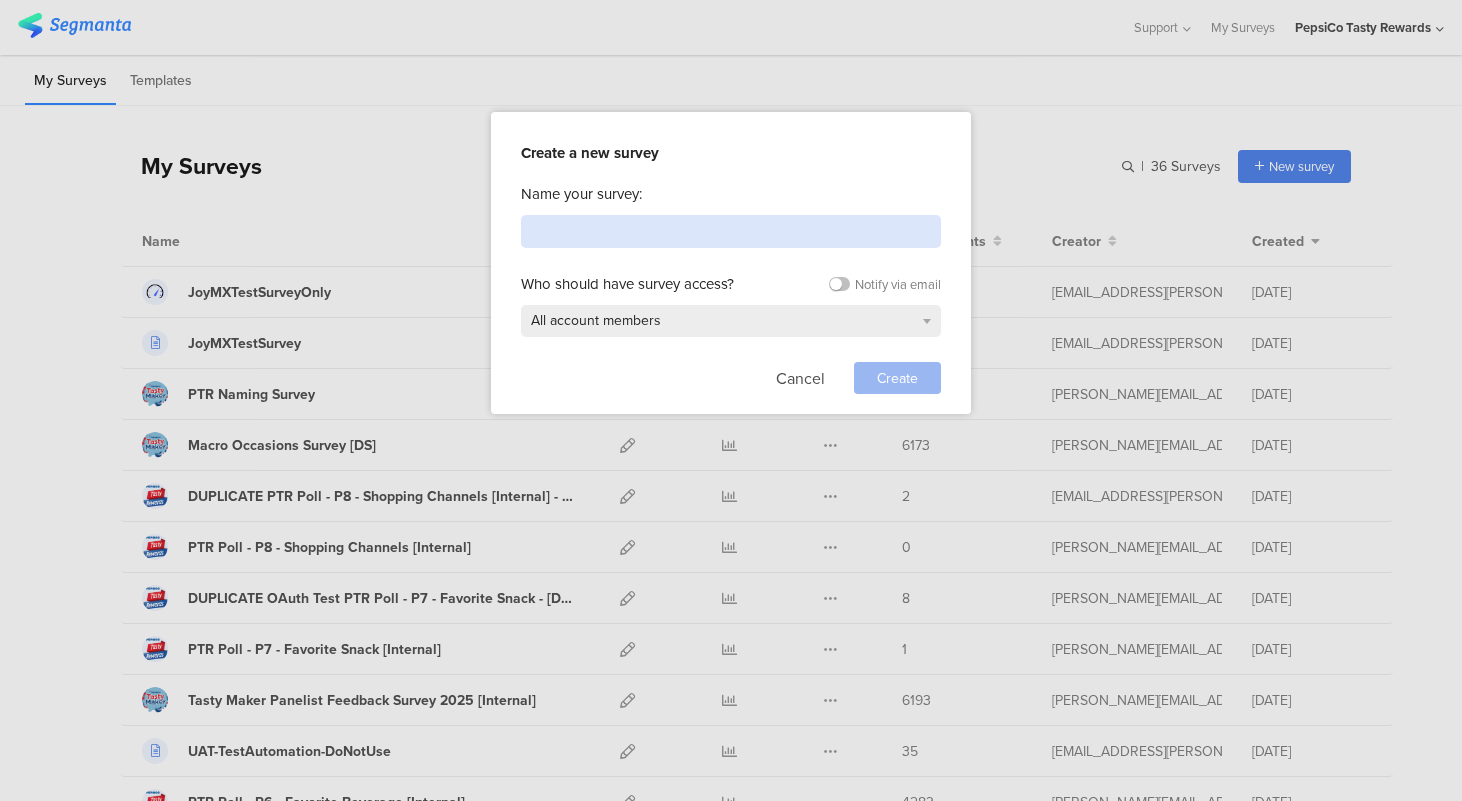 click at bounding box center (731, 231) 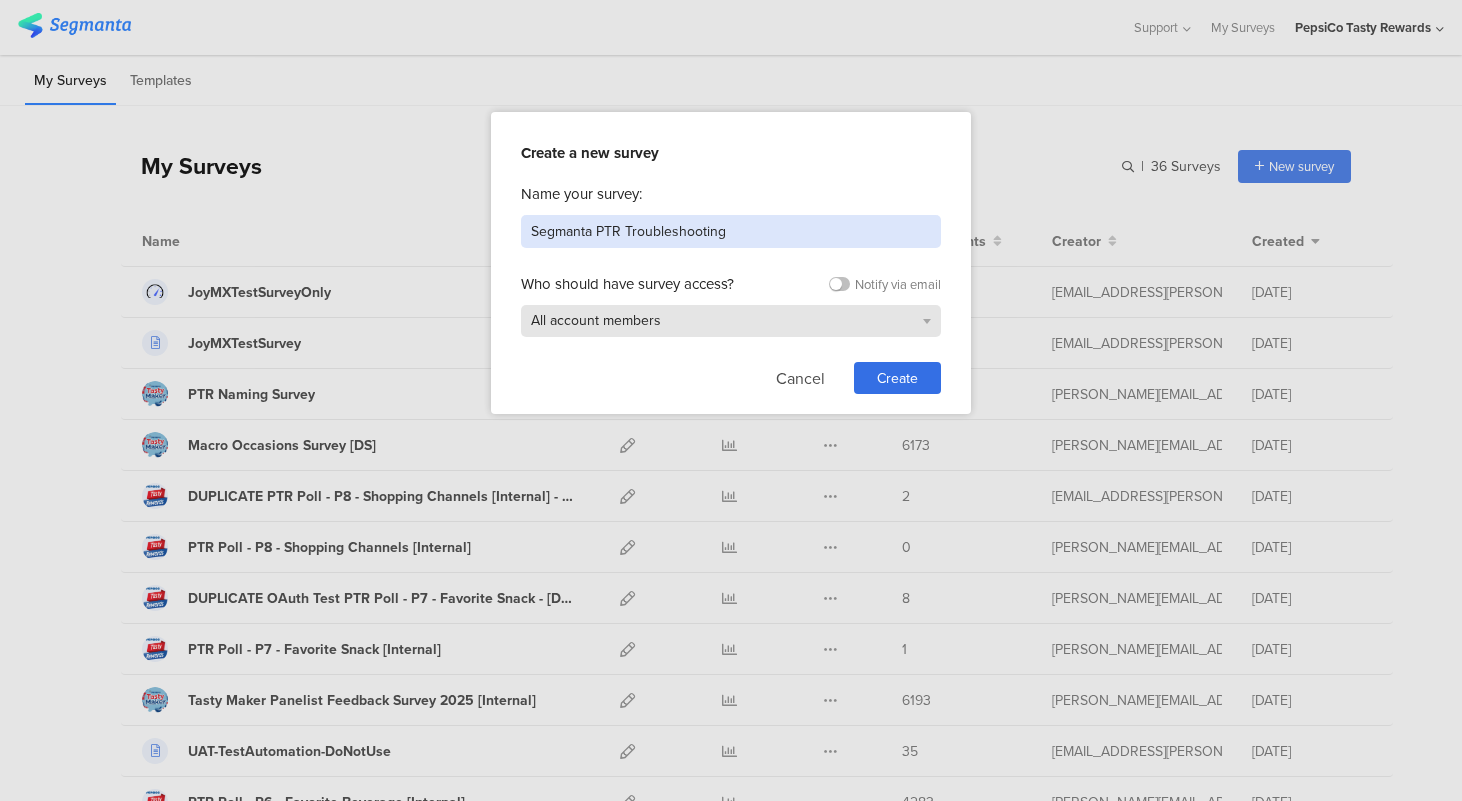 type on "Segmanta PTR Troubleshooting" 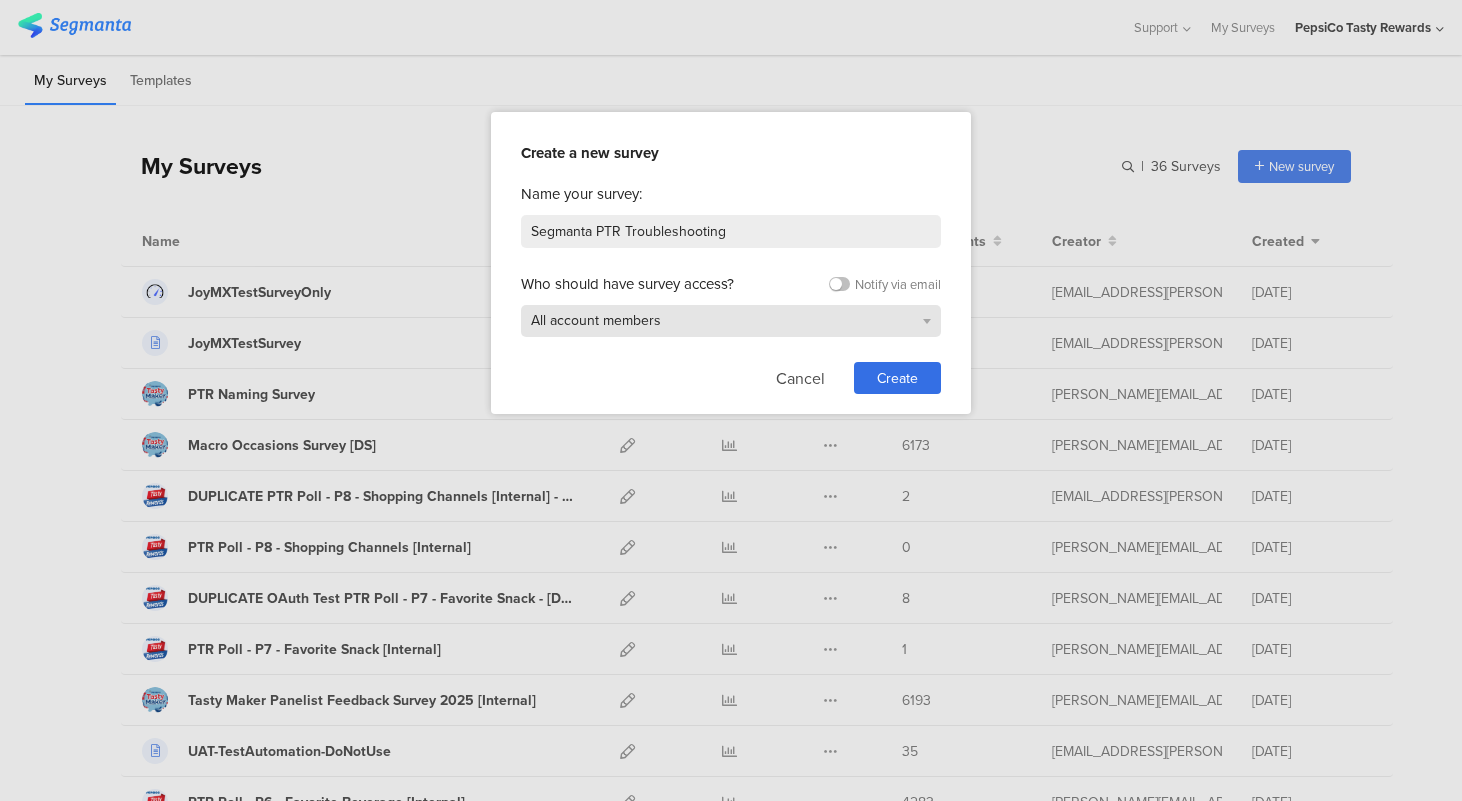 click on "All account members" at bounding box center [731, 321] 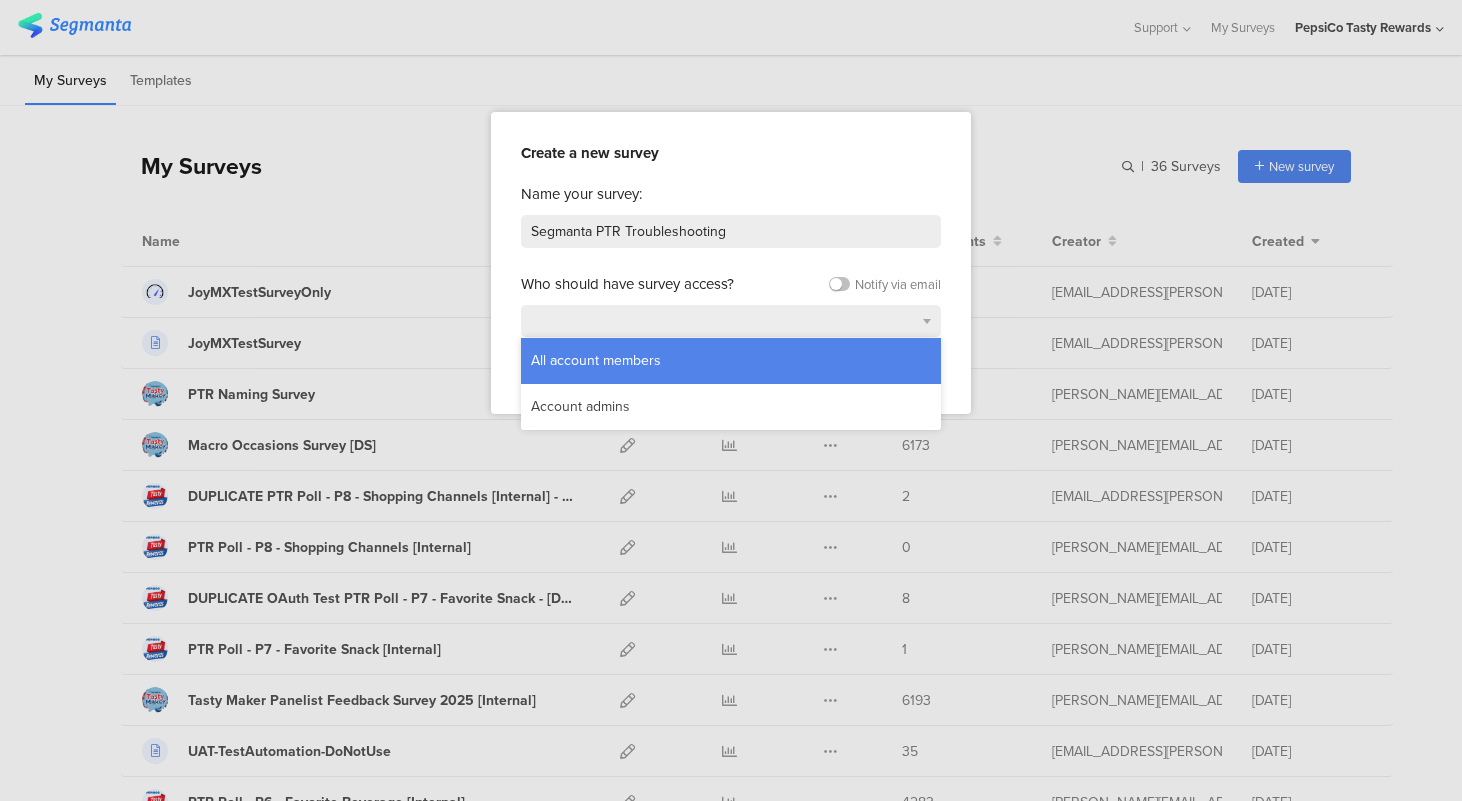 click on "All account members" at bounding box center [731, 361] 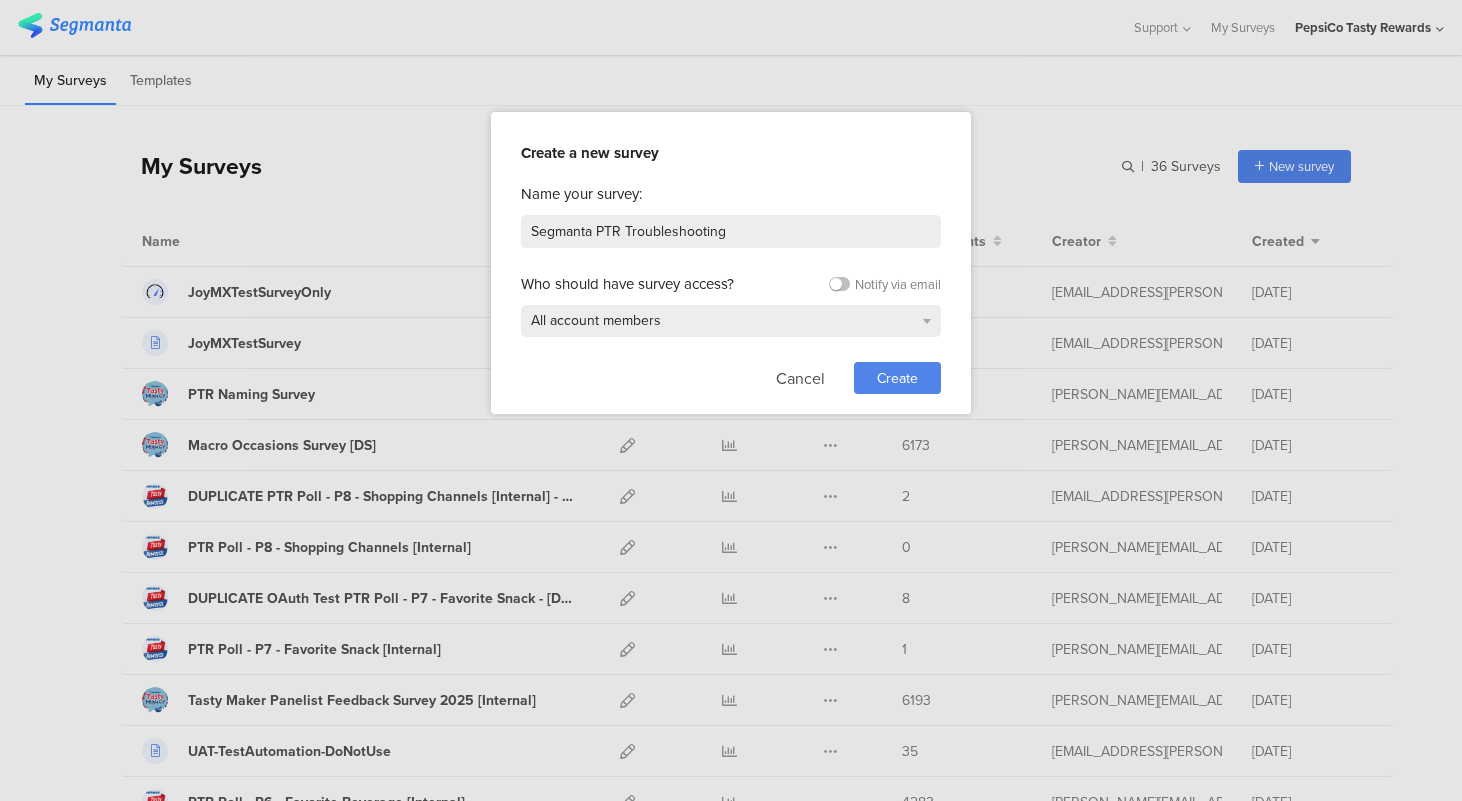 click on "Create" at bounding box center (897, 378) 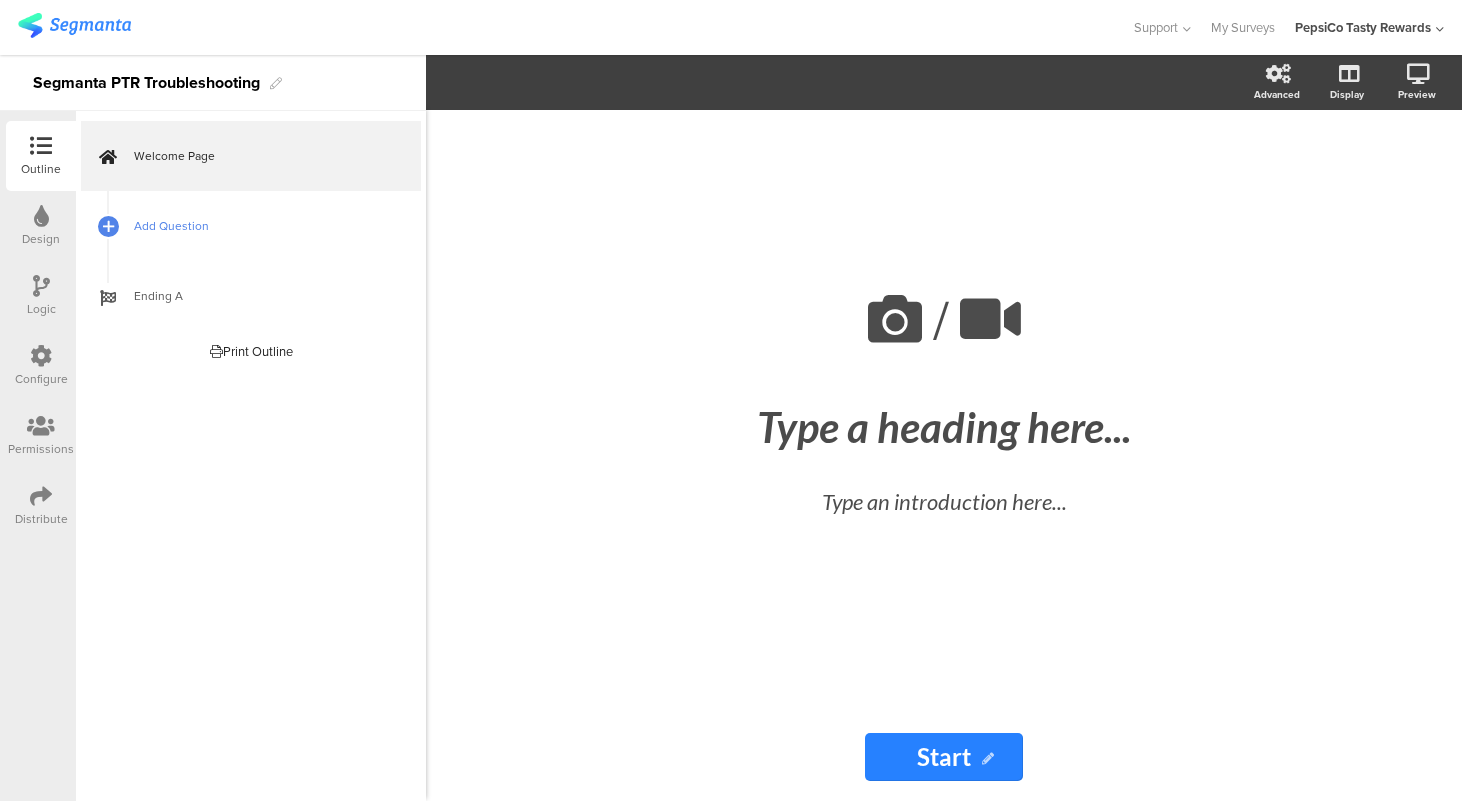 click on "Add Question" at bounding box center (262, 226) 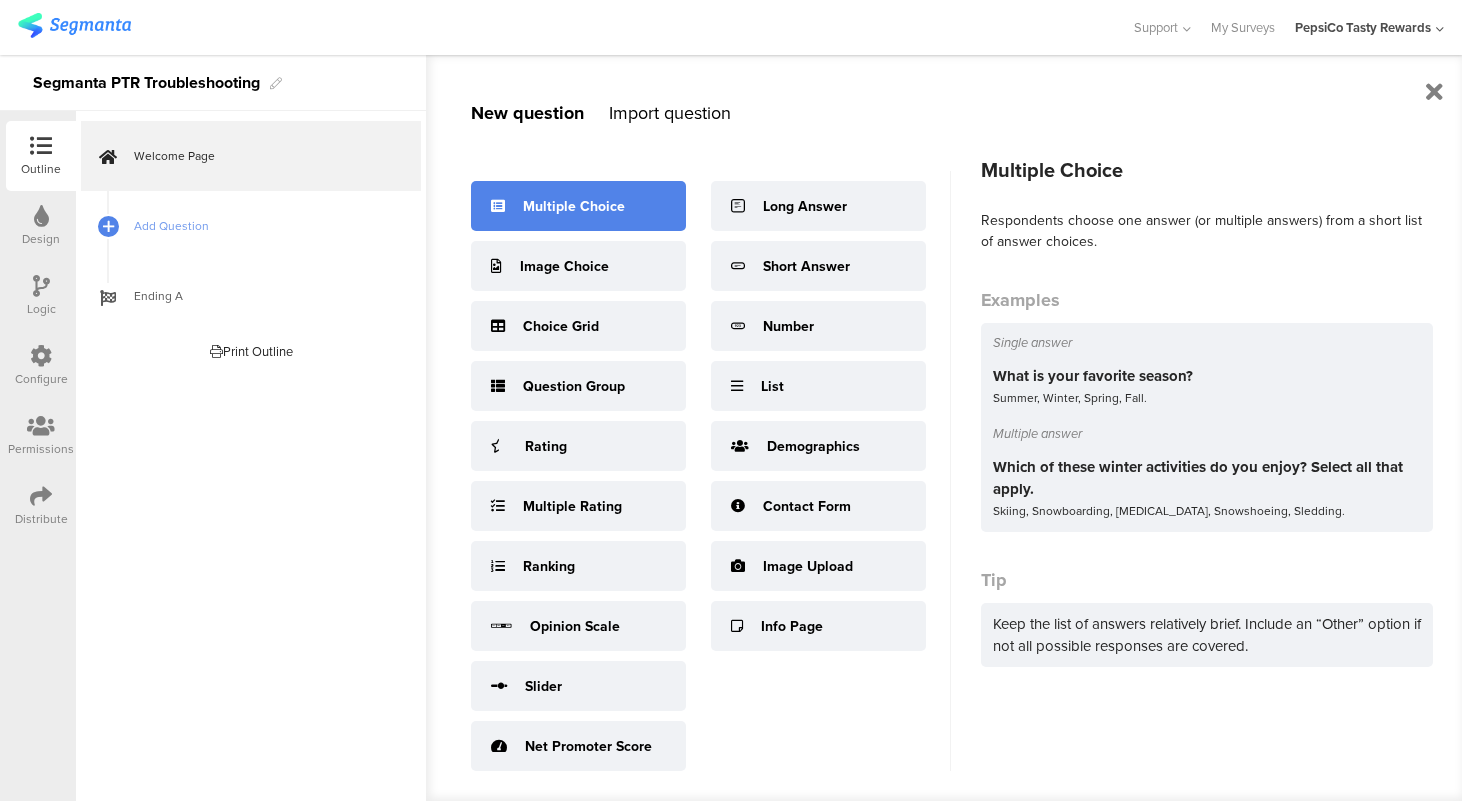 click on "Multiple Choice" at bounding box center (574, 206) 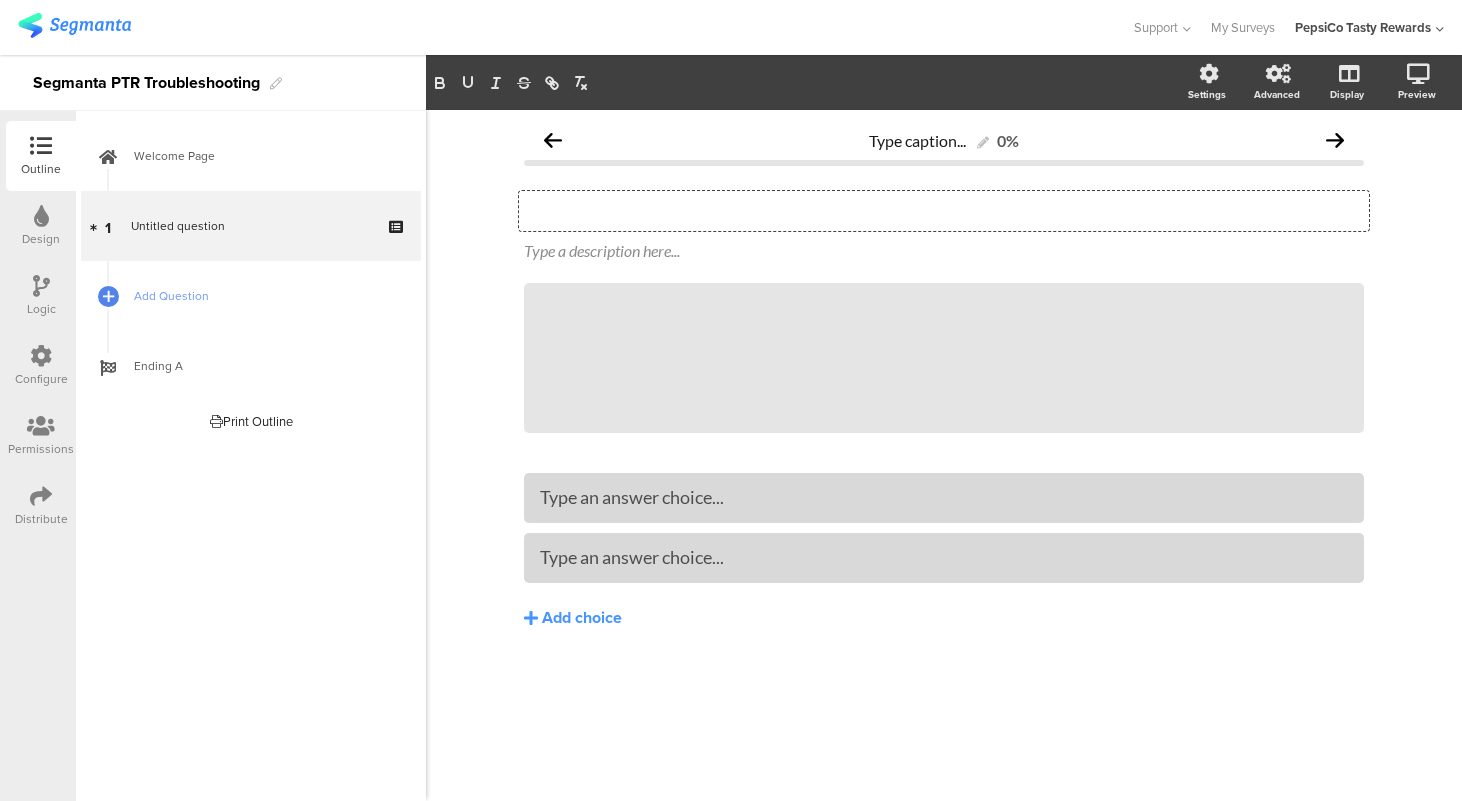 click on "Type your question here..." 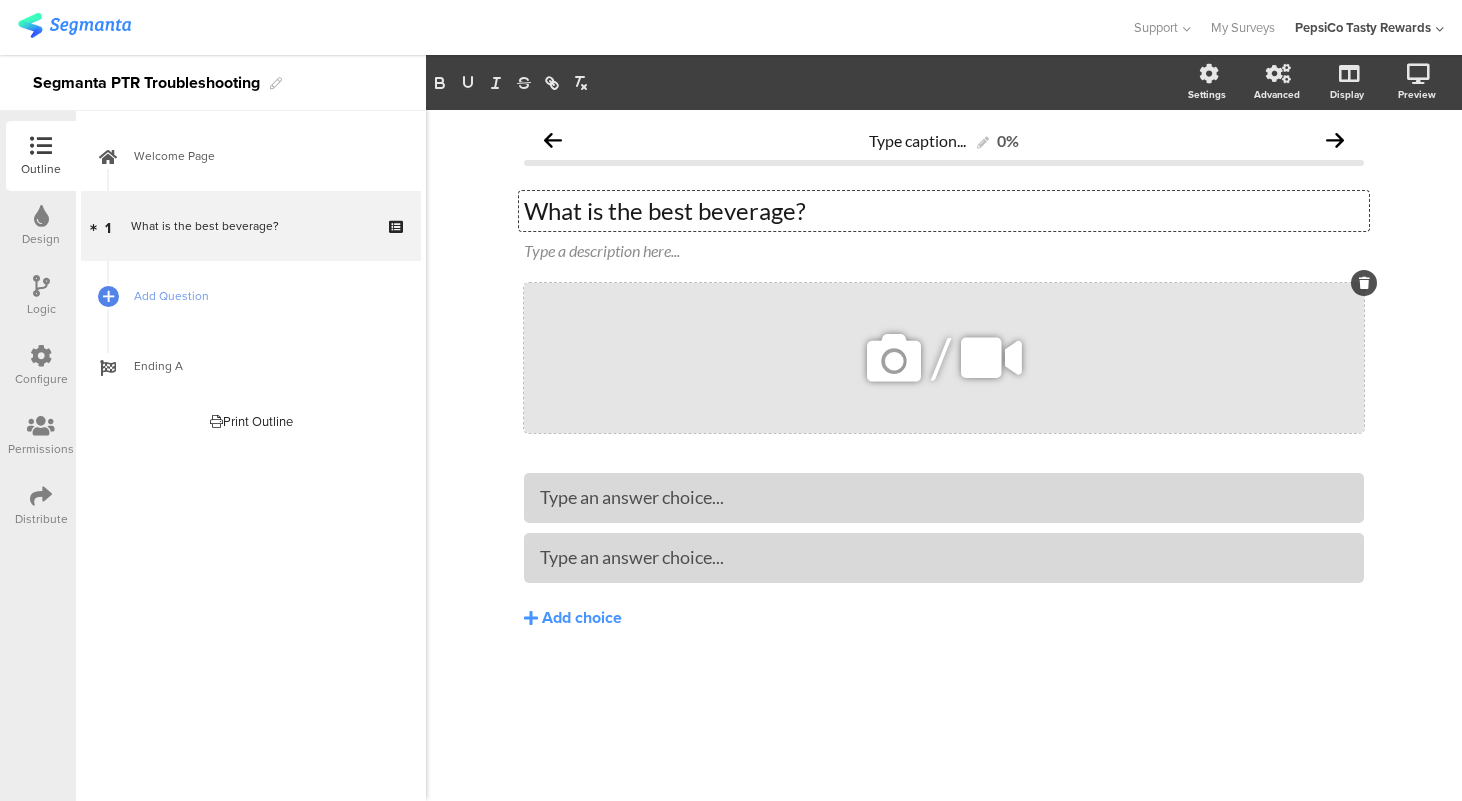 click 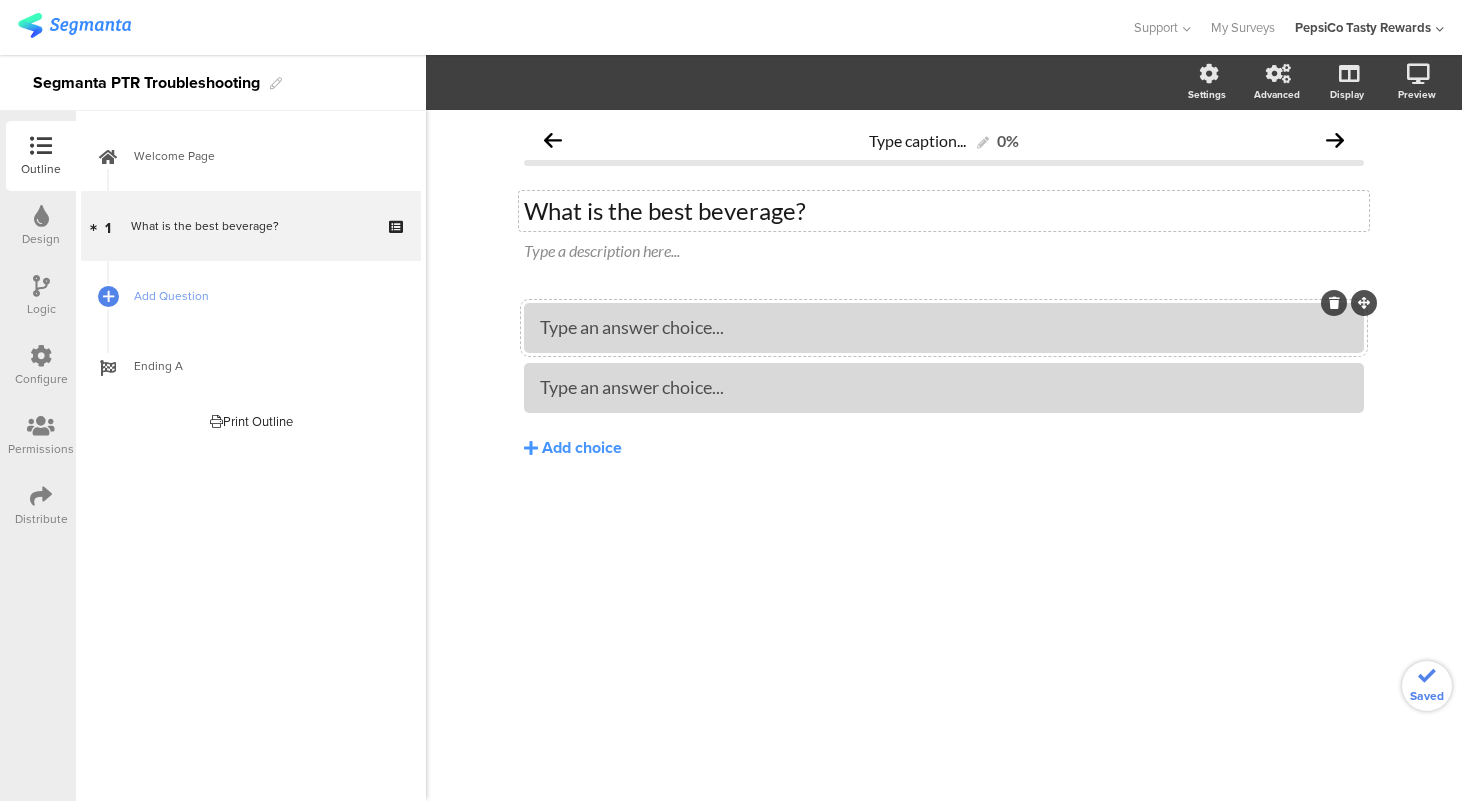 type 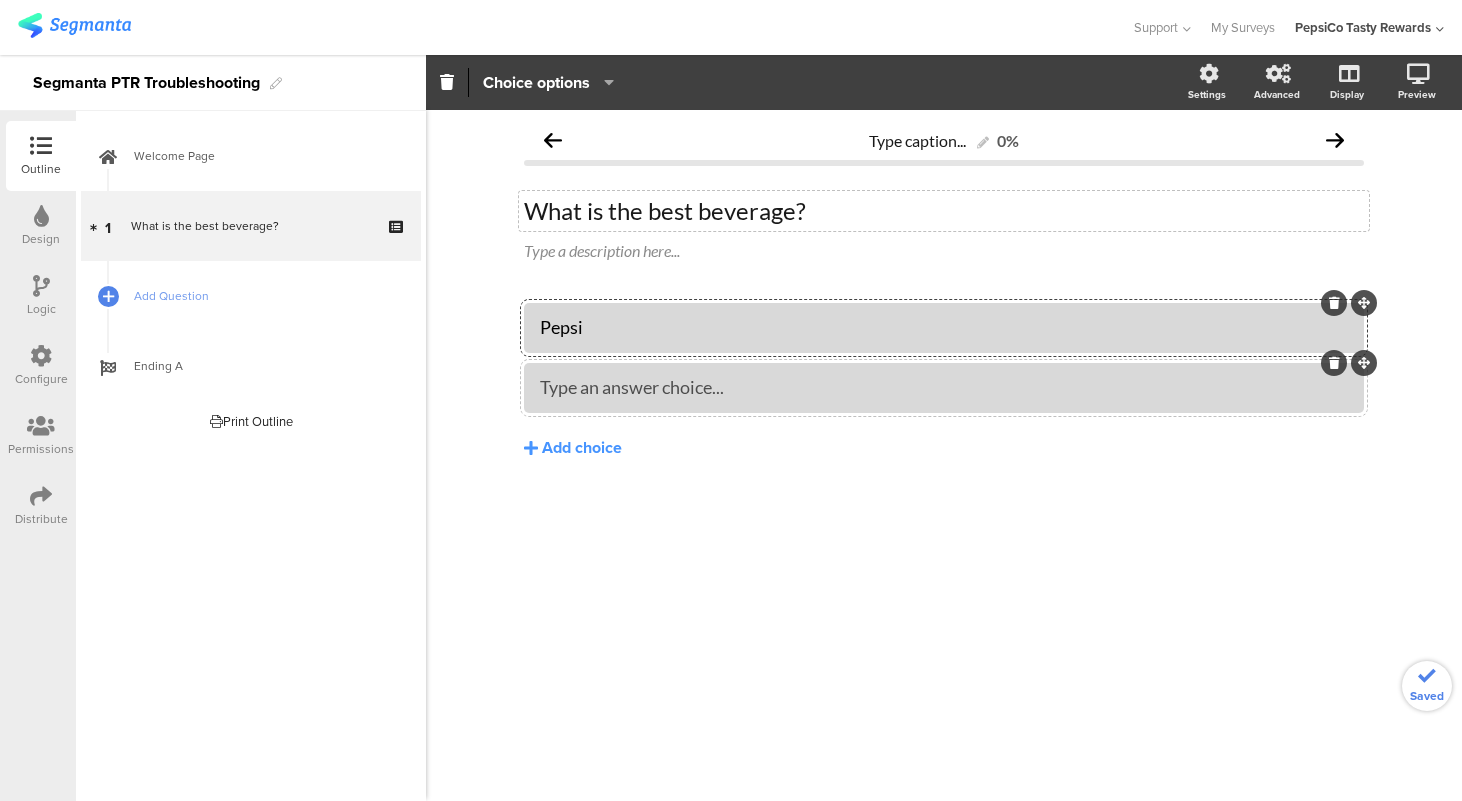 type 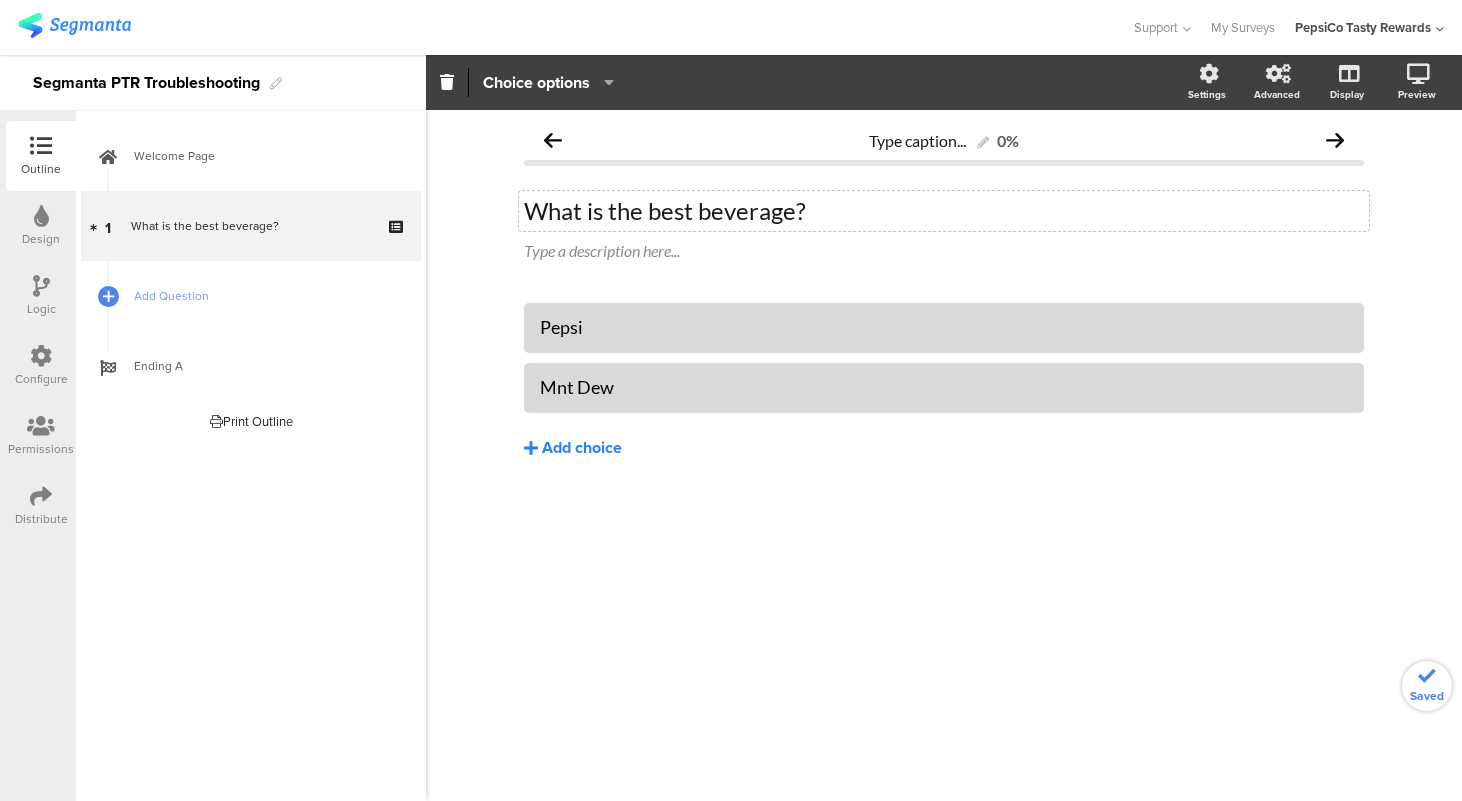 click on "Add choice" 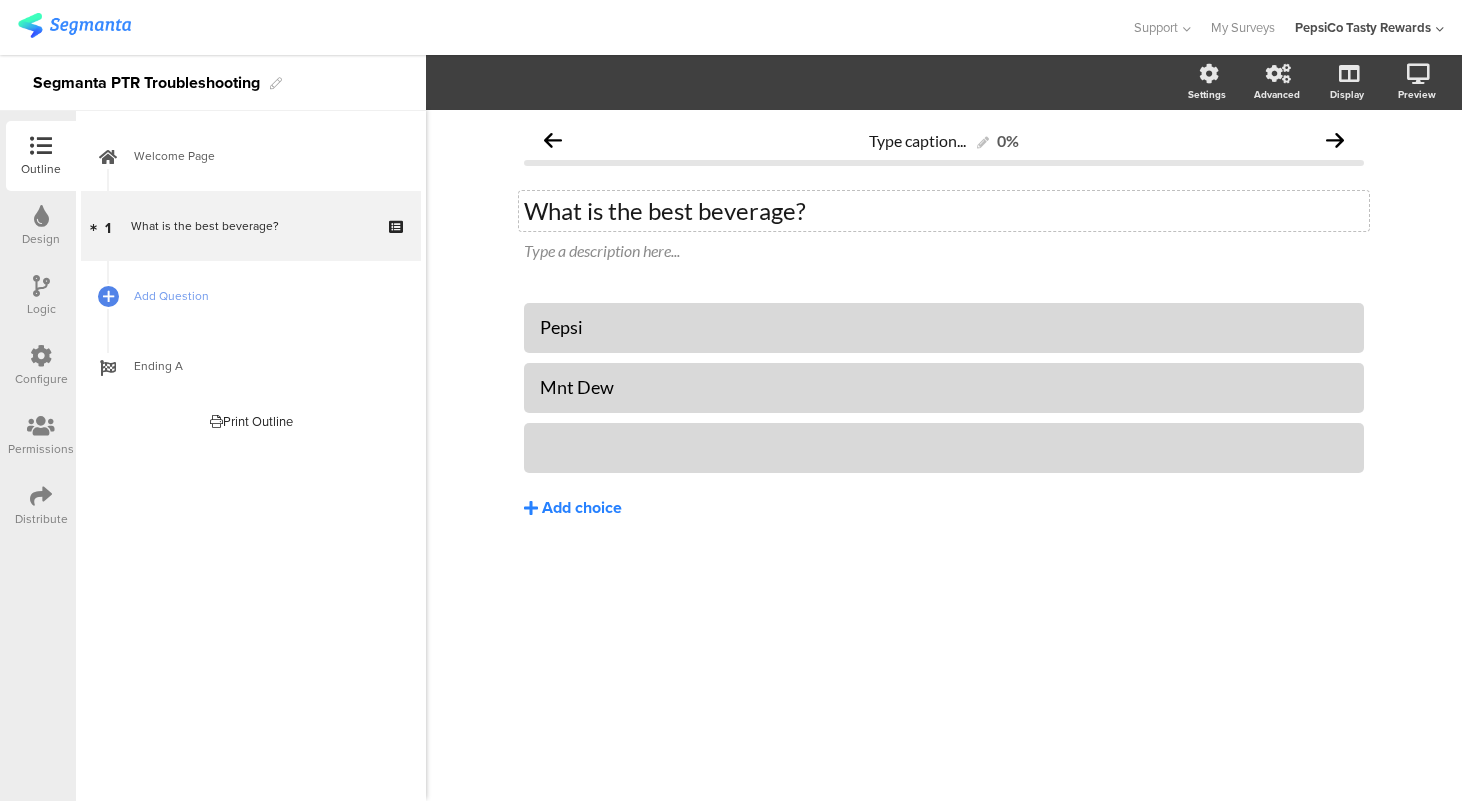 type 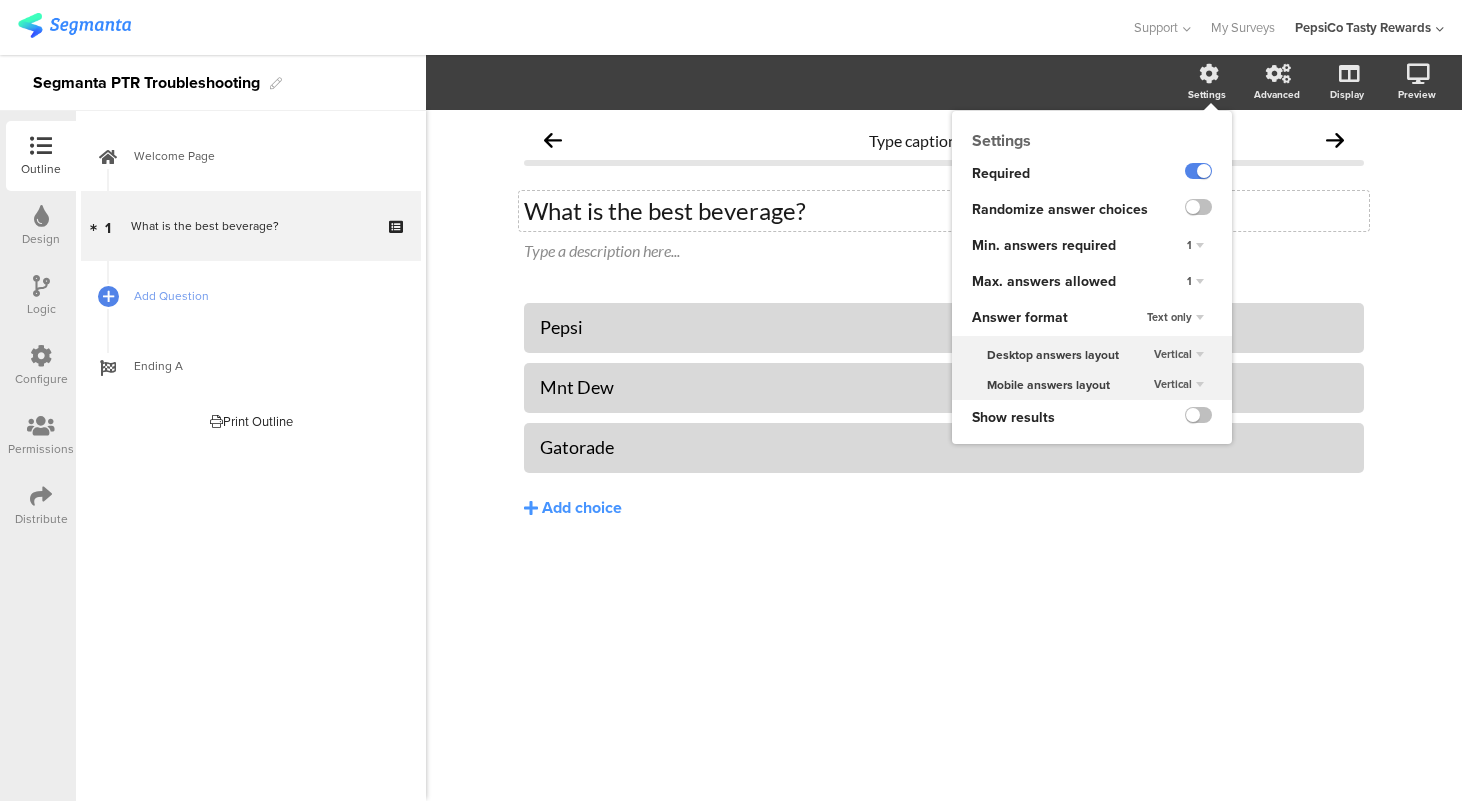 click on "Settings" 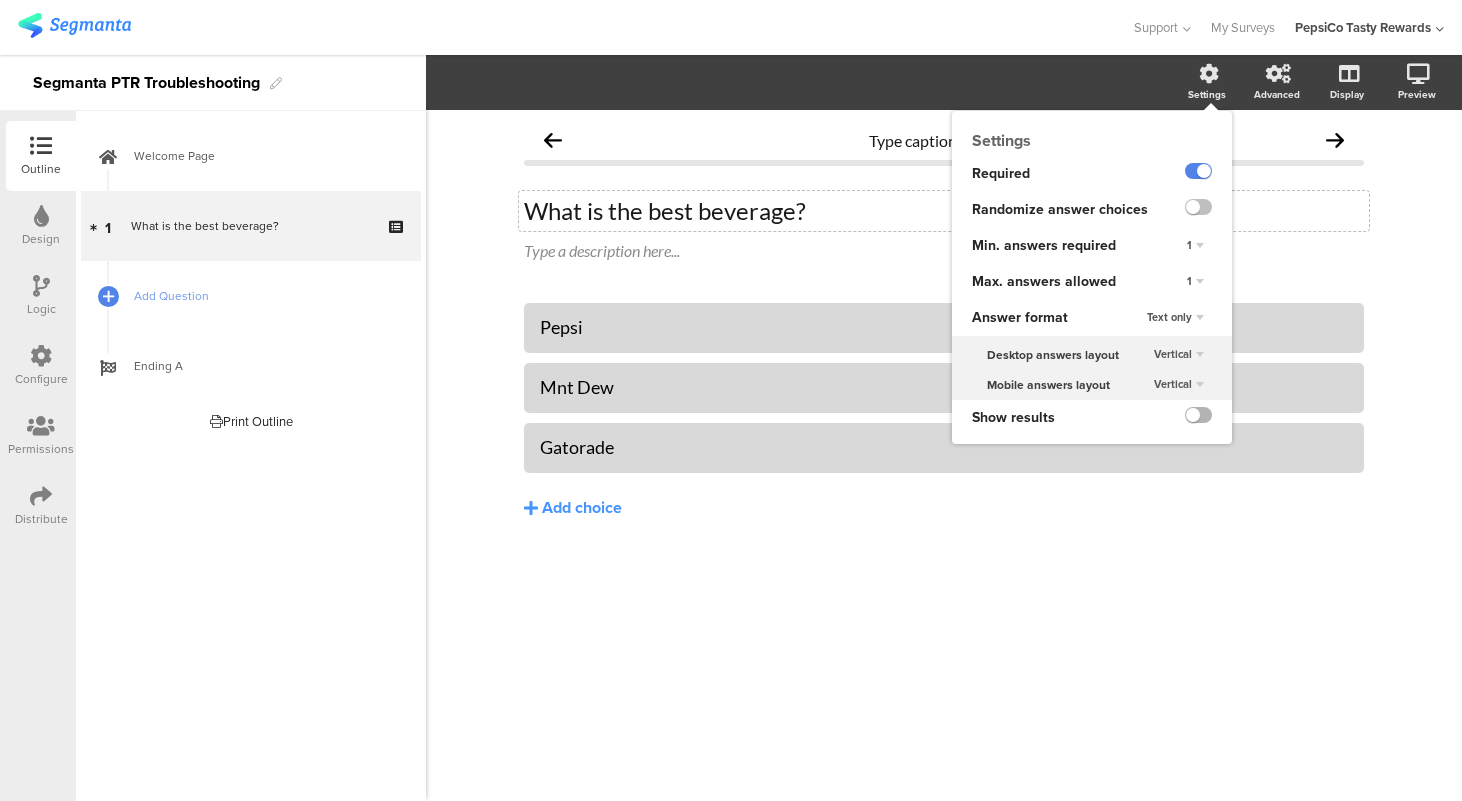 click 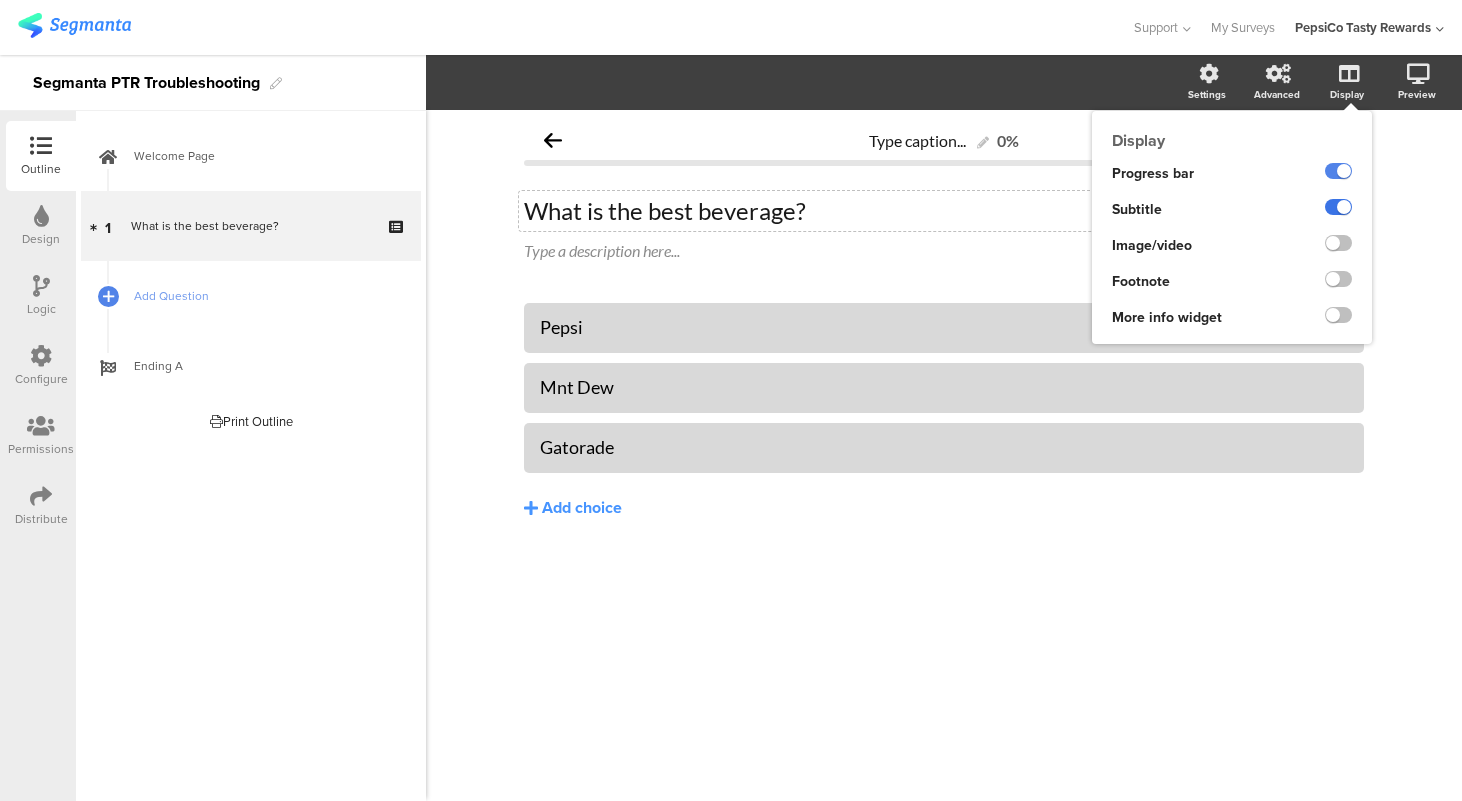 click 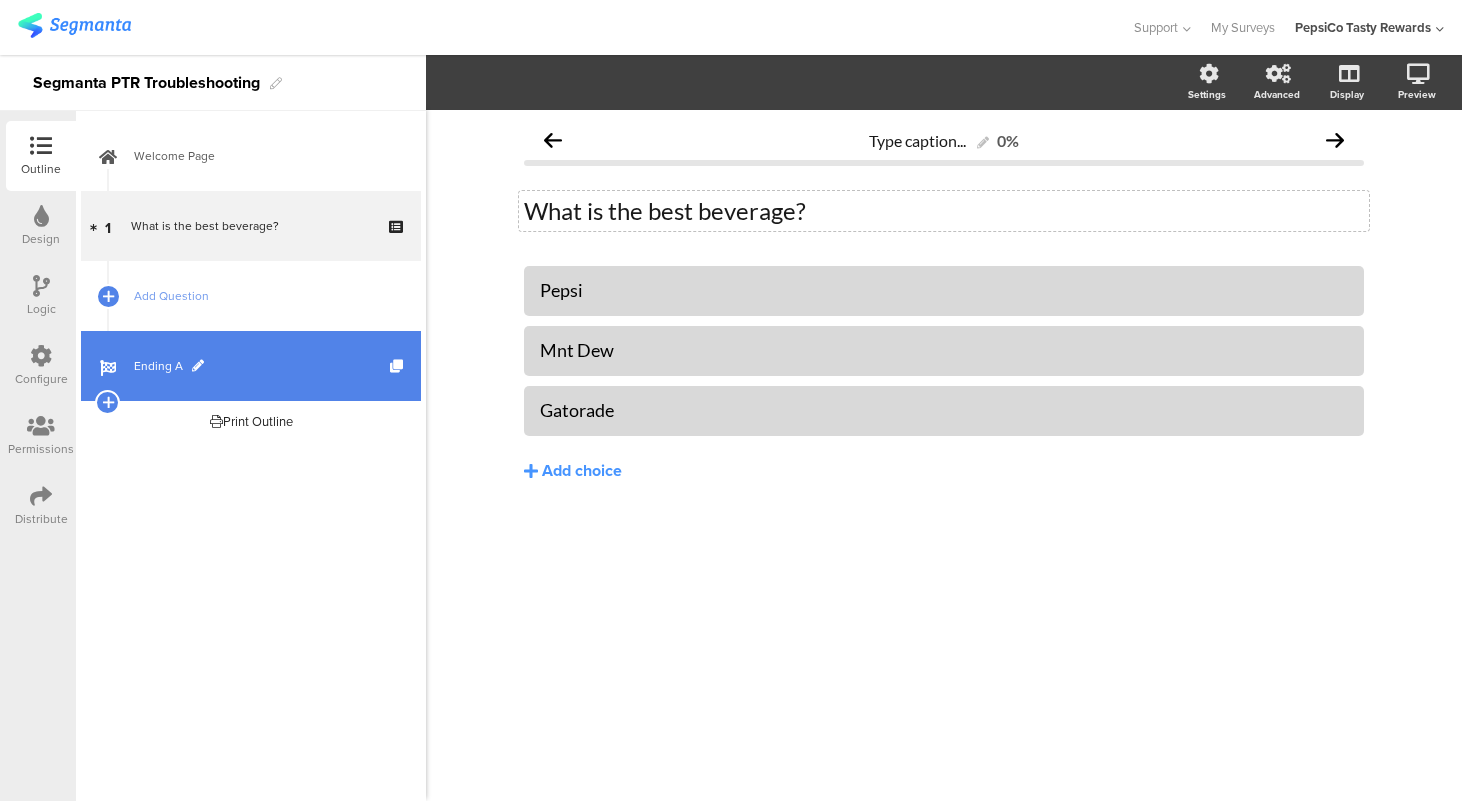 click at bounding box center (198, 366) 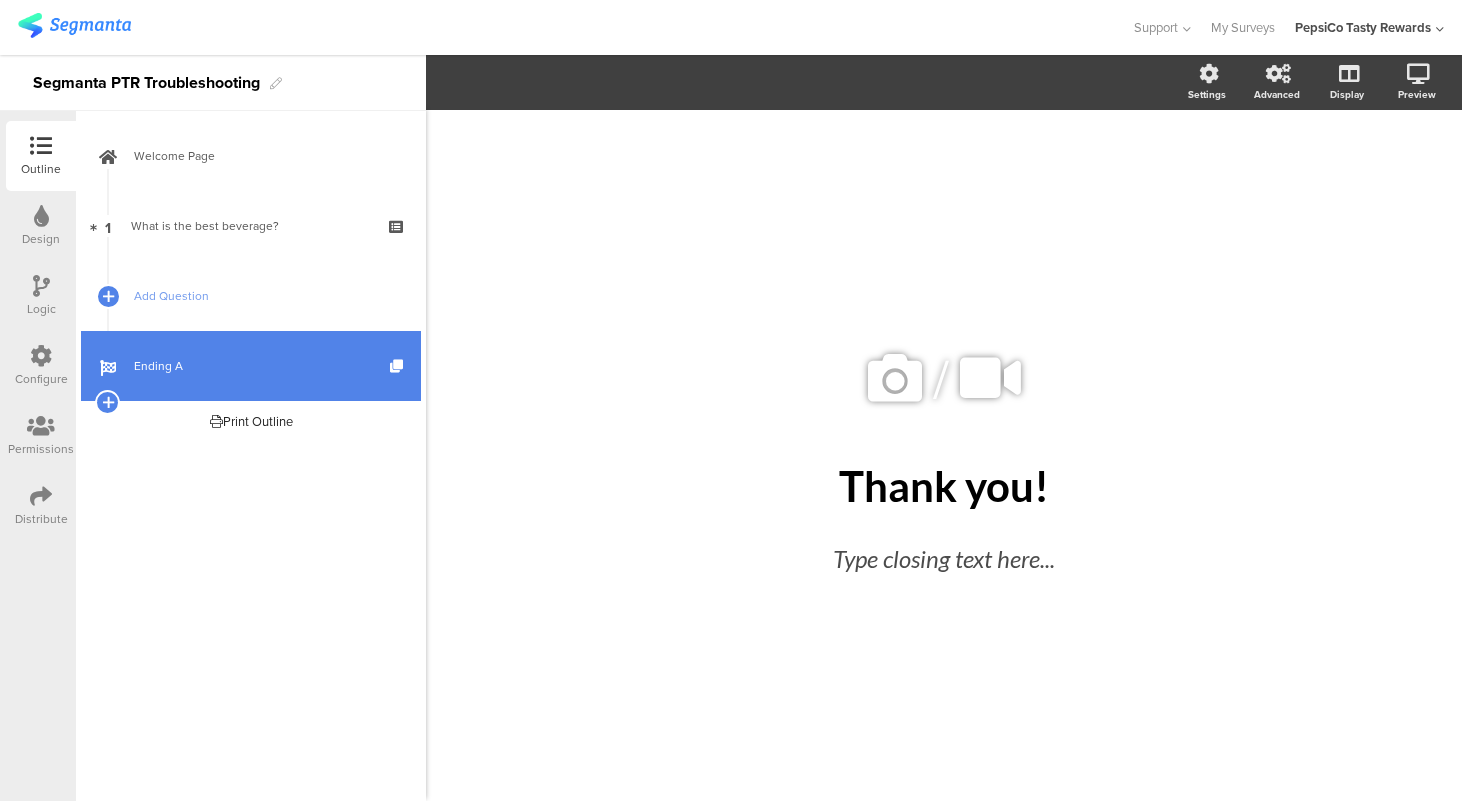 click on "Distribute" at bounding box center (41, 519) 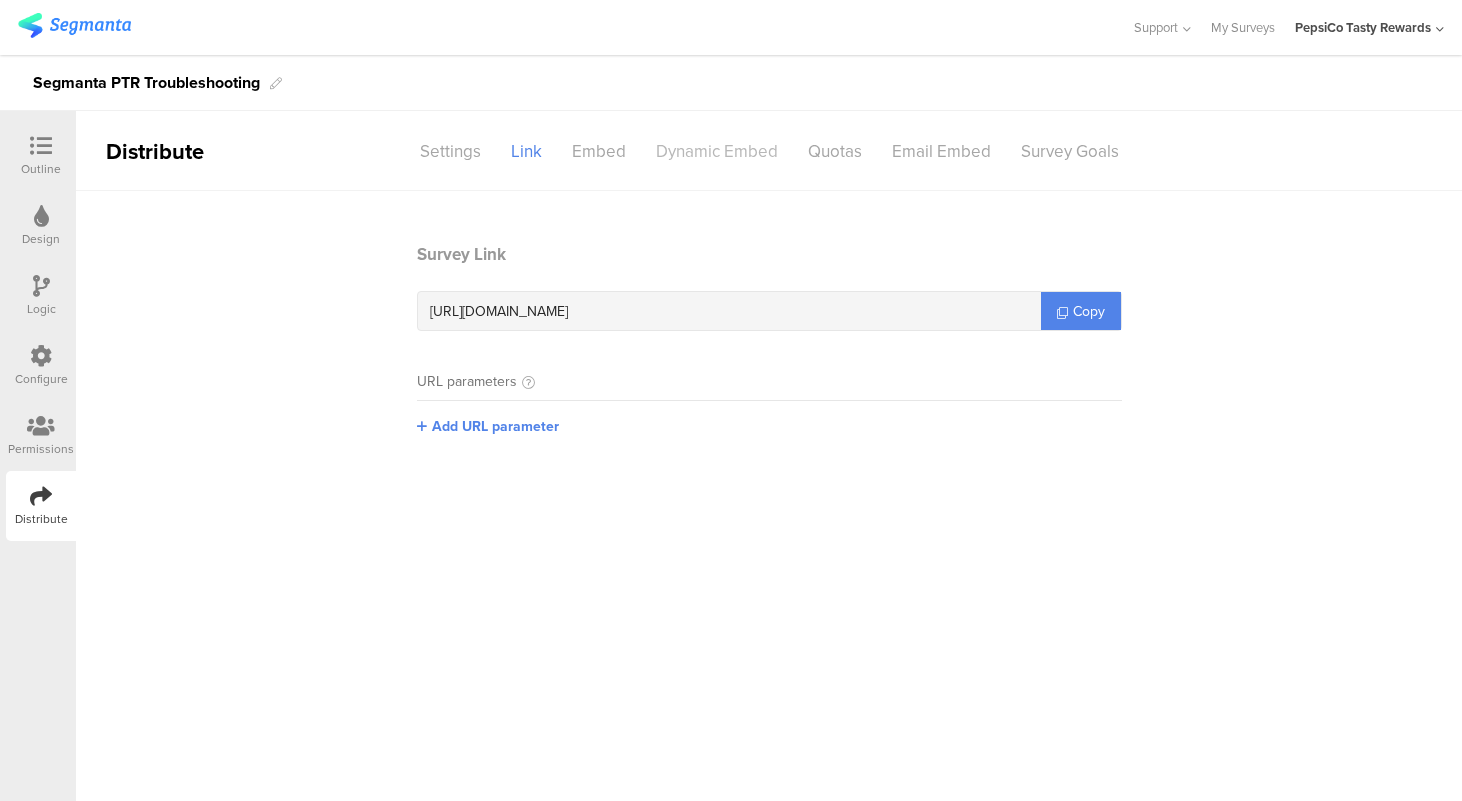 click on "Dynamic Embed" at bounding box center [717, 151] 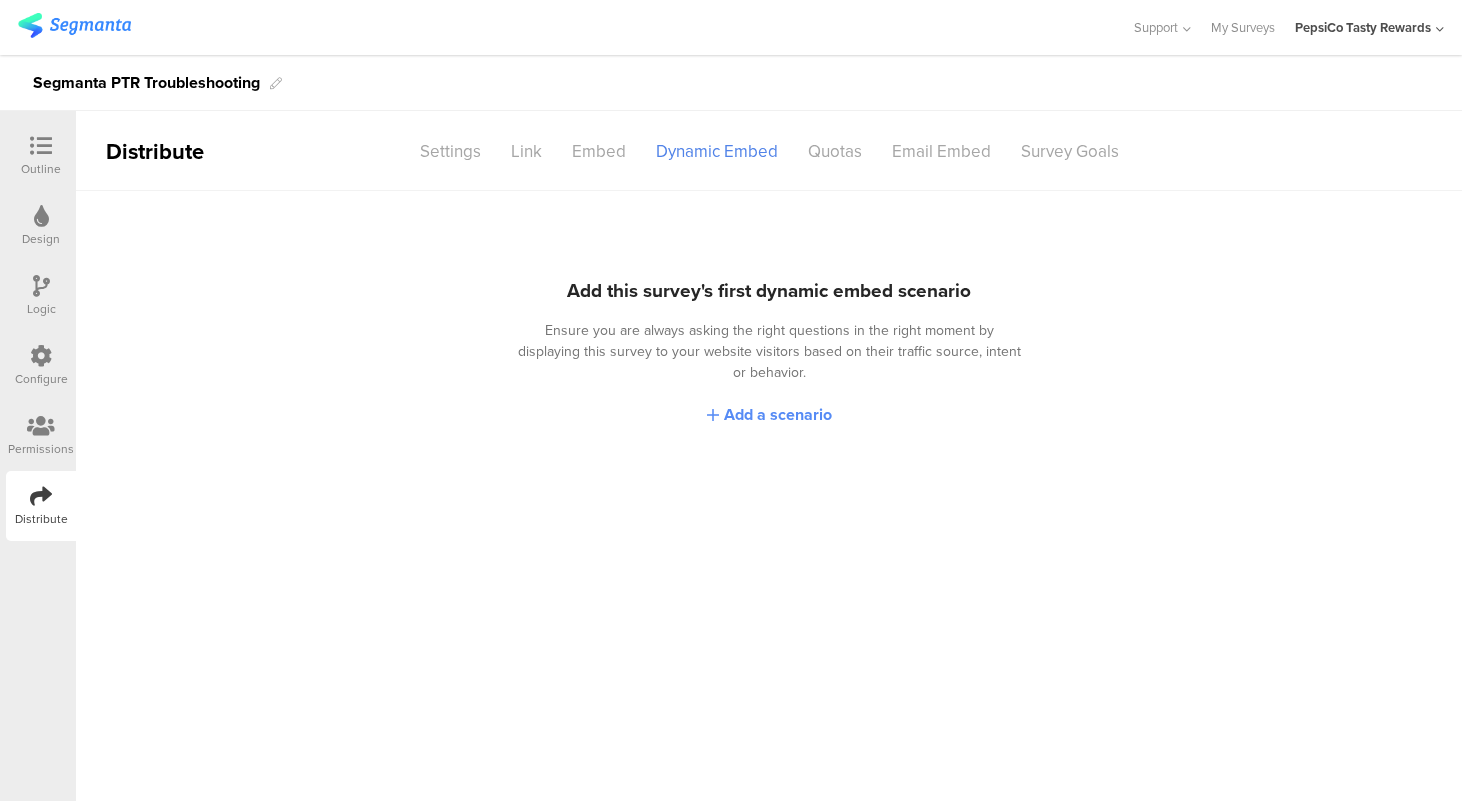 click on "Add a scenario" at bounding box center (778, 414) 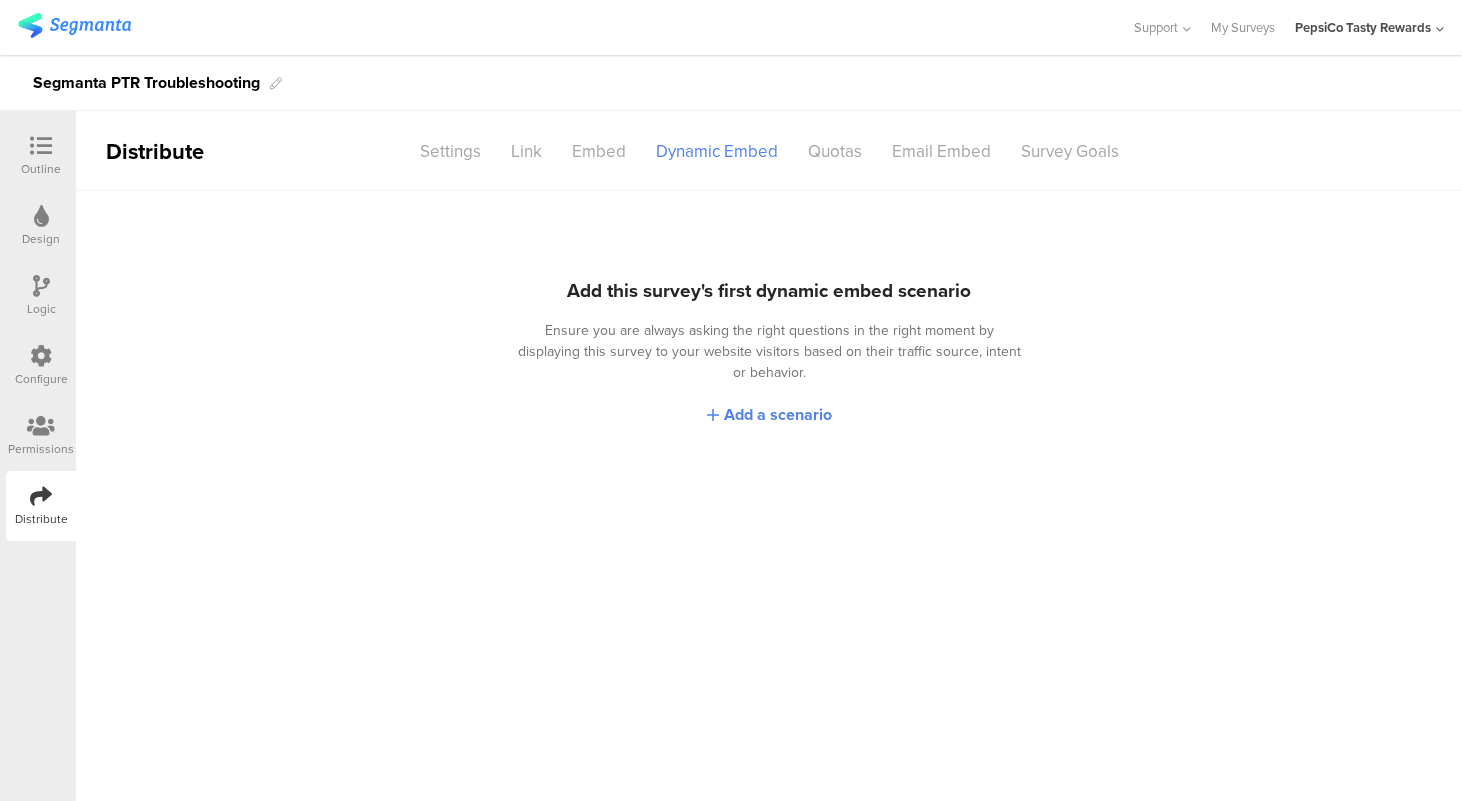 click on "Add this survey's first dynamic embed scenario   Ensure you are always asking the right questions in the right moment by displaying this survey to your website visitors based on their traffic source, intent or behavior.   Add a scenario" at bounding box center [769, 496] 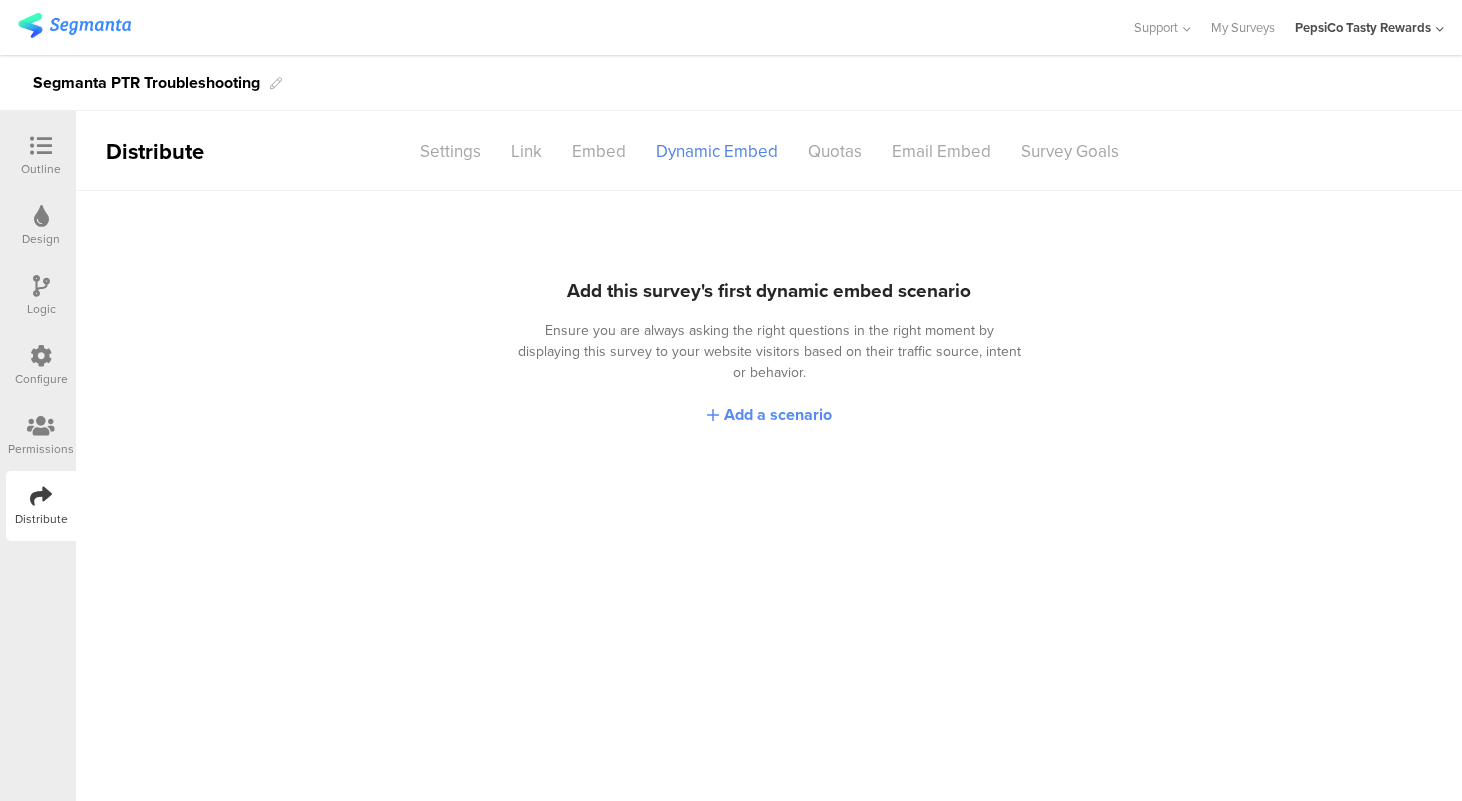 click on "Add a scenario" at bounding box center (778, 414) 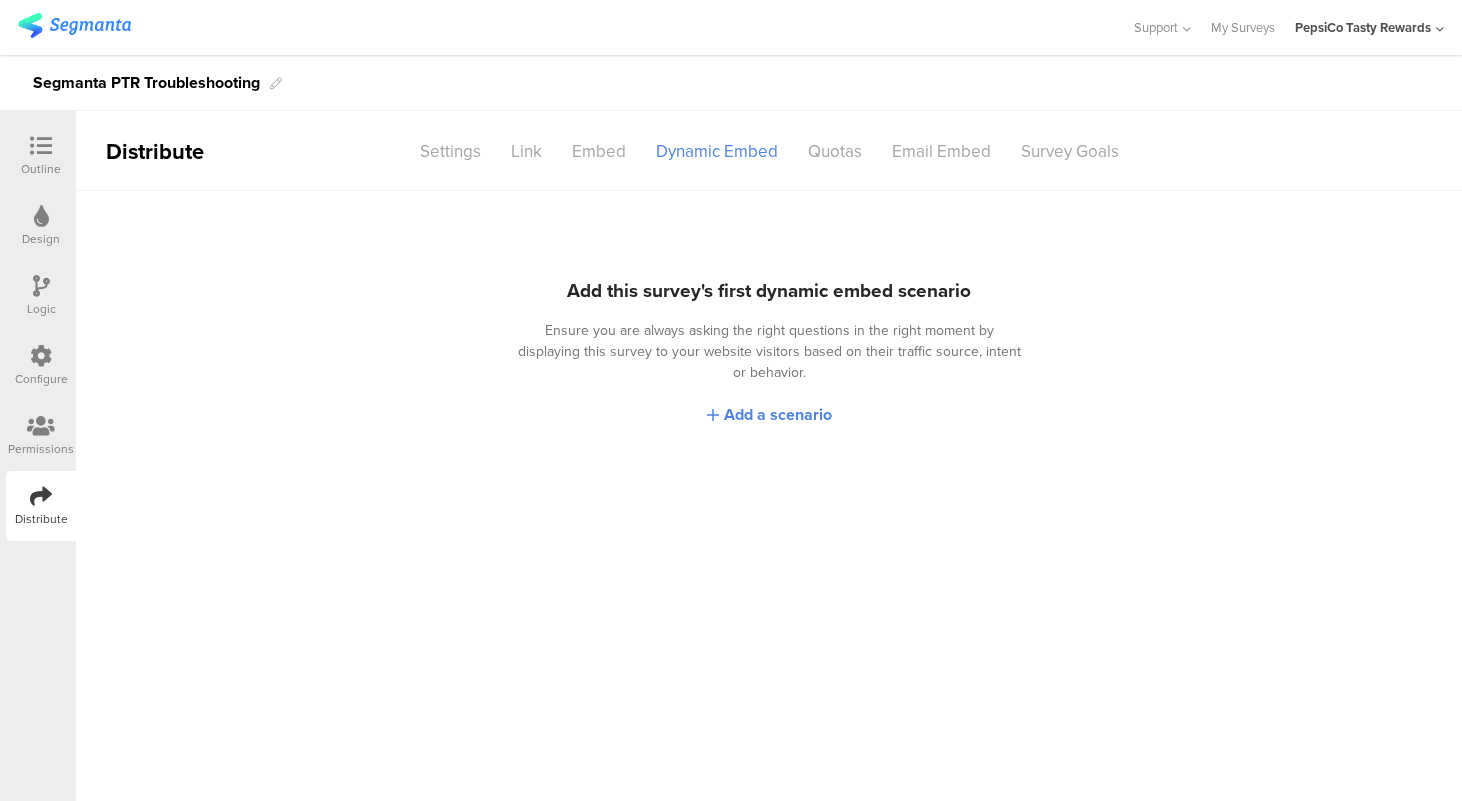 click on "Add this survey's first dynamic embed scenario   Ensure you are always asking the right questions in the right moment by displaying this survey to your website visitors based on their traffic source, intent or behavior.   Add a scenario" at bounding box center (769, 496) 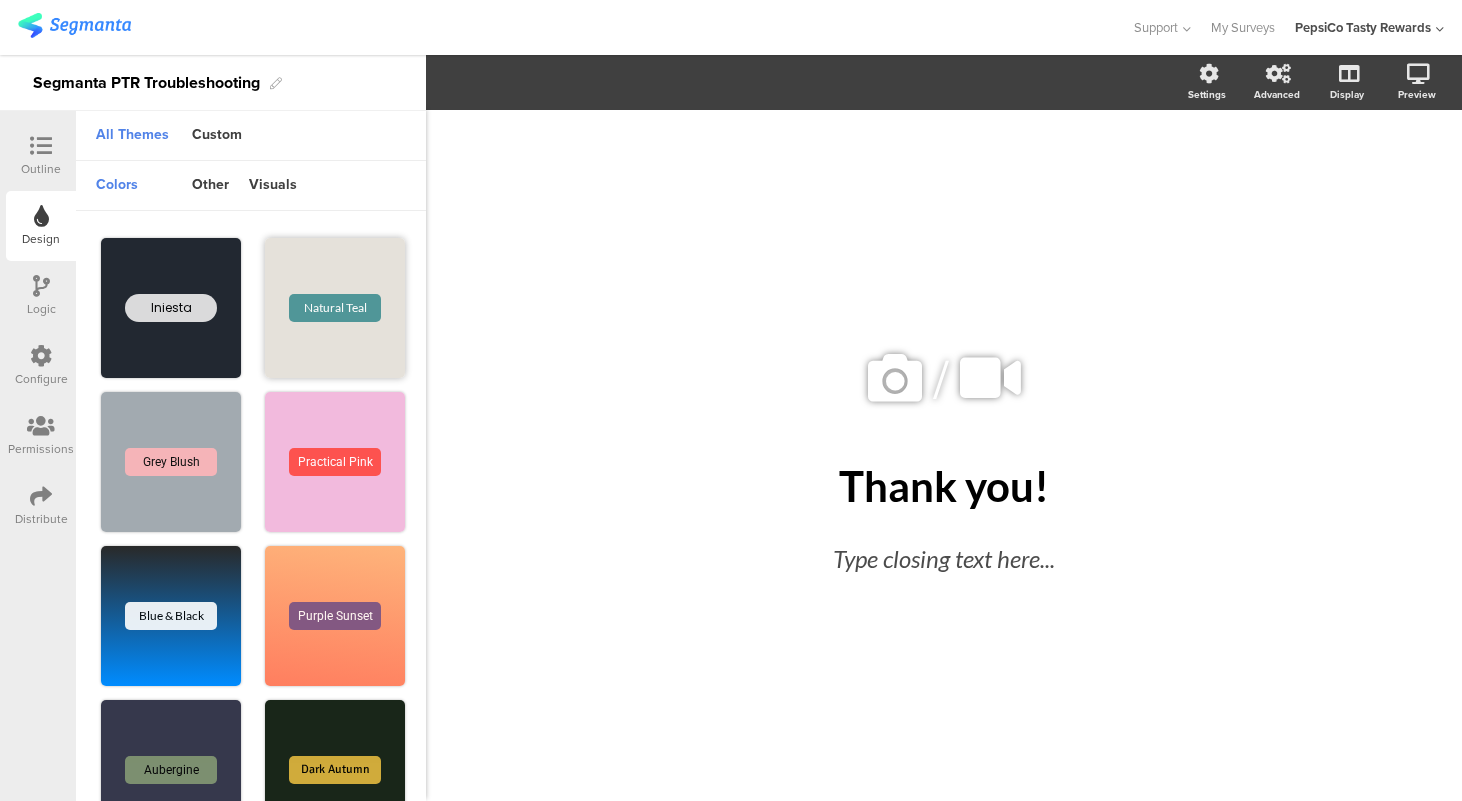 click on "Natural Teal" at bounding box center (335, 308) 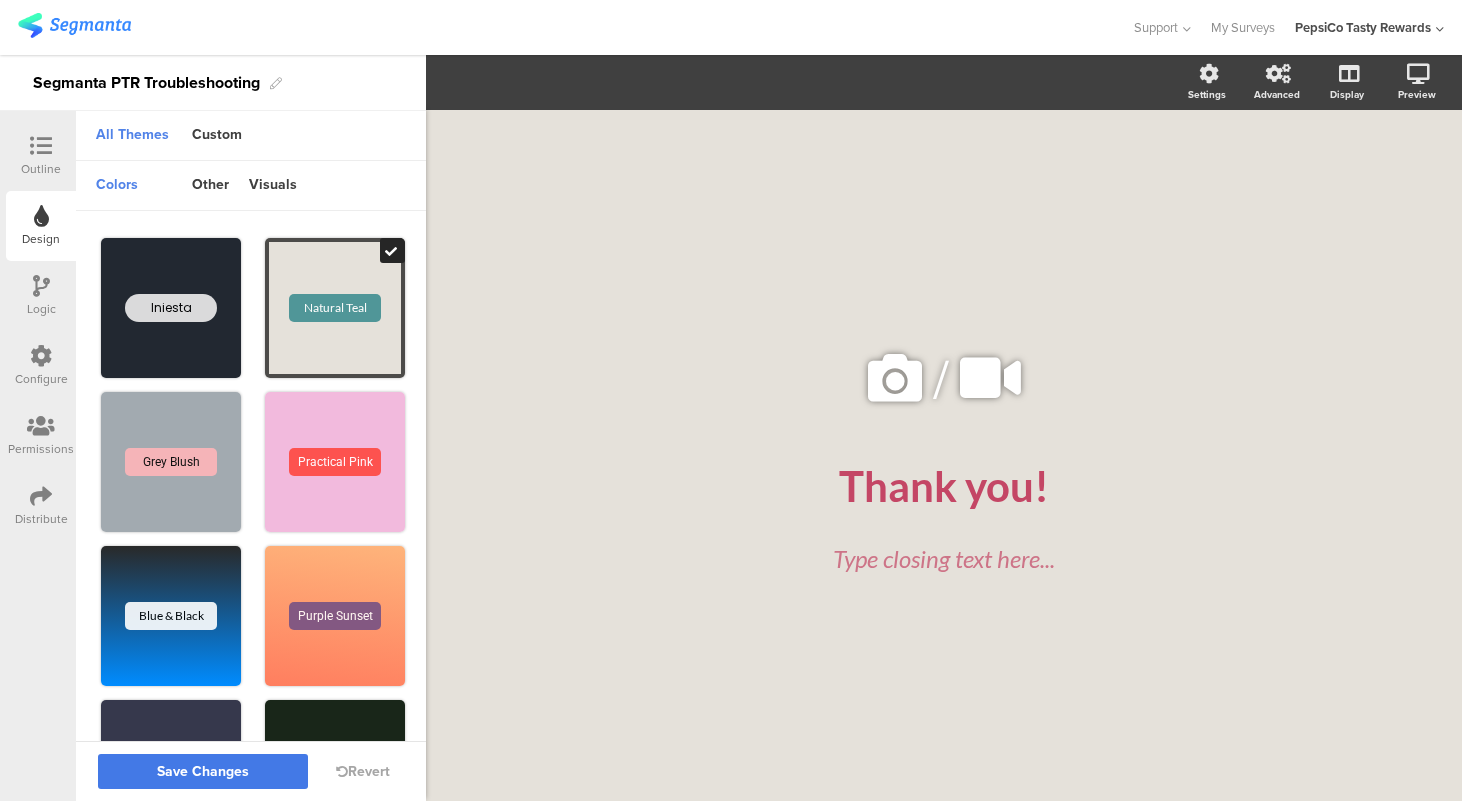 click on "Save Changes" at bounding box center [203, 771] 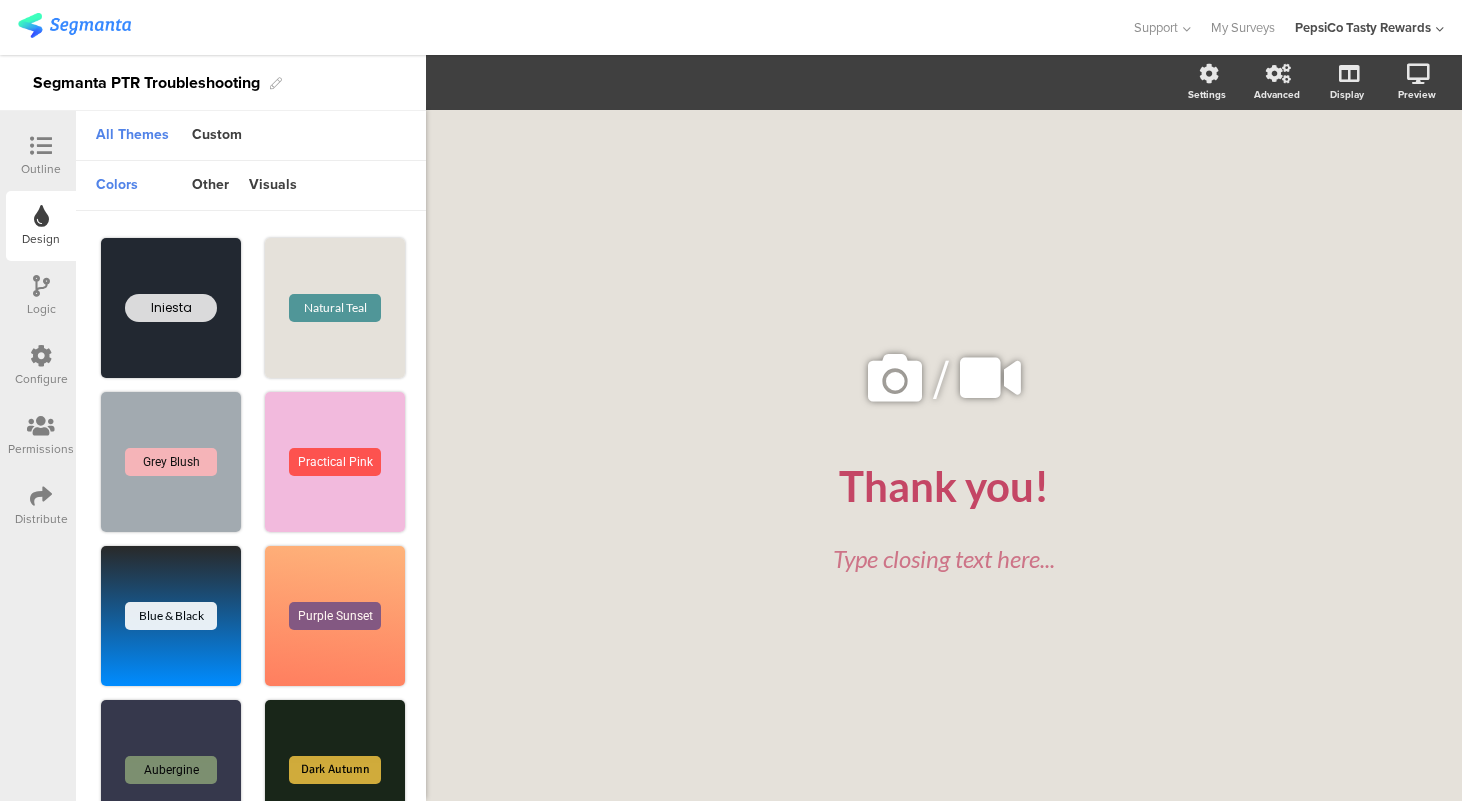 click on "Logic" at bounding box center [41, 309] 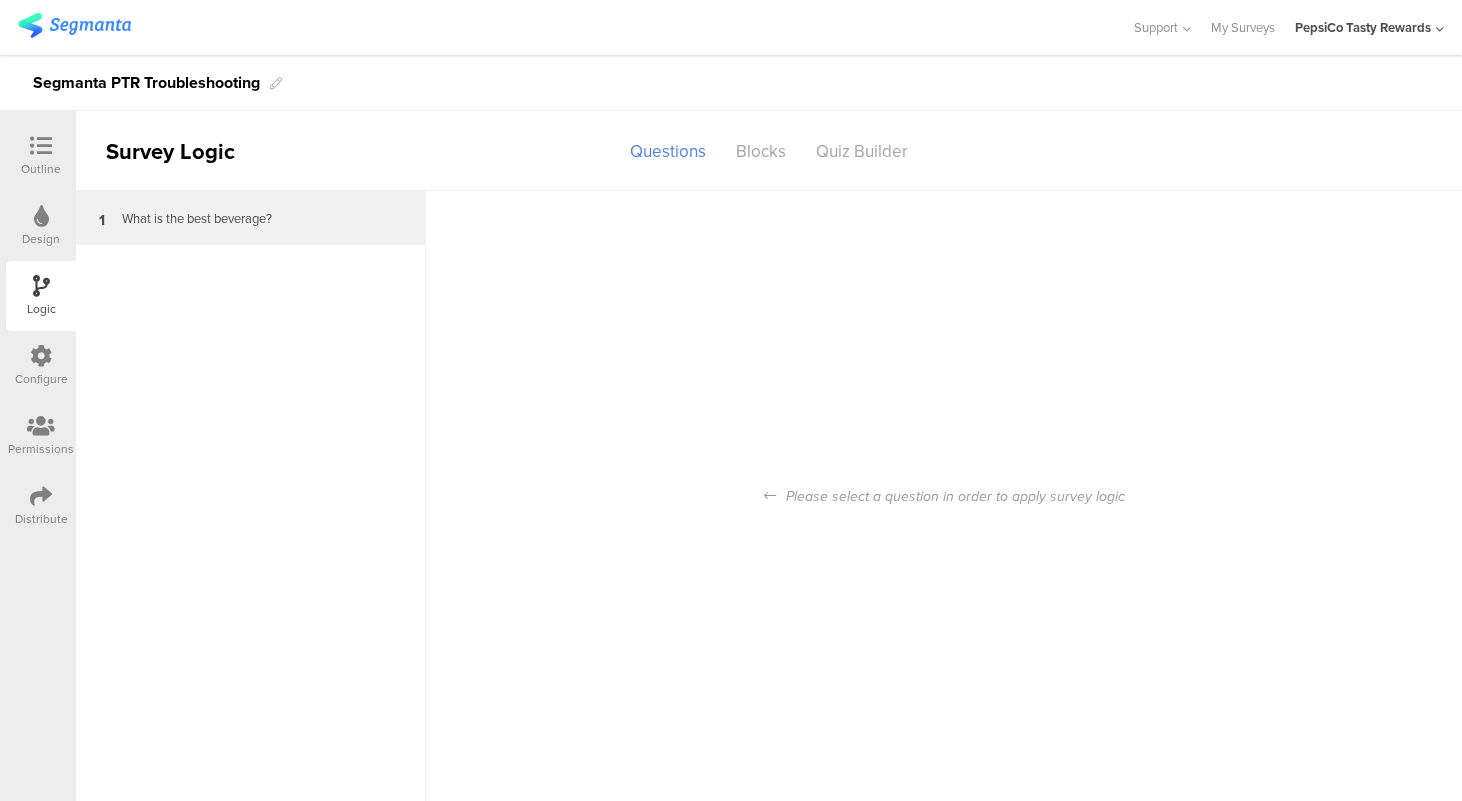 click on "1
What is the best beverage?" at bounding box center [251, 218] 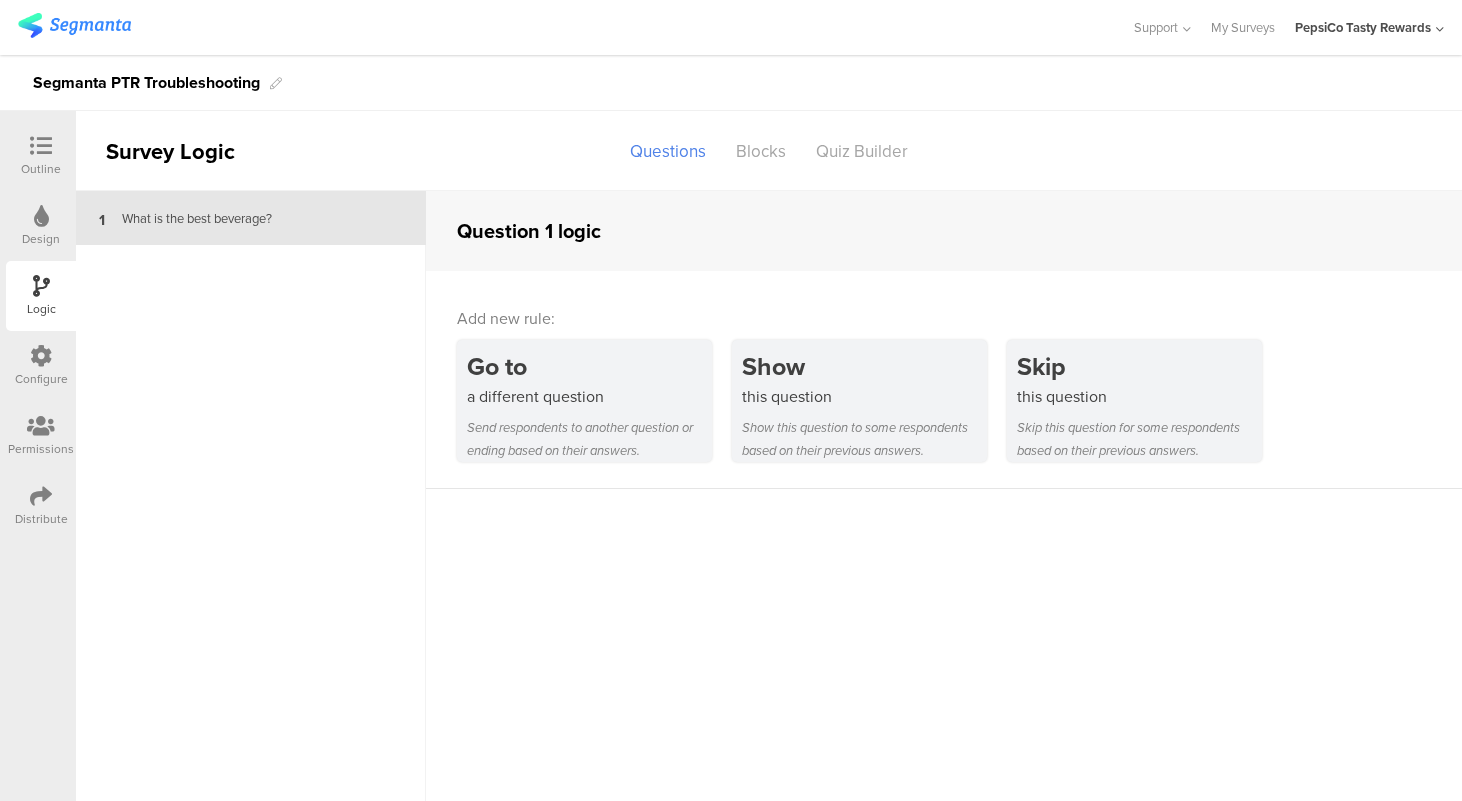 click on "Configure" at bounding box center (41, 379) 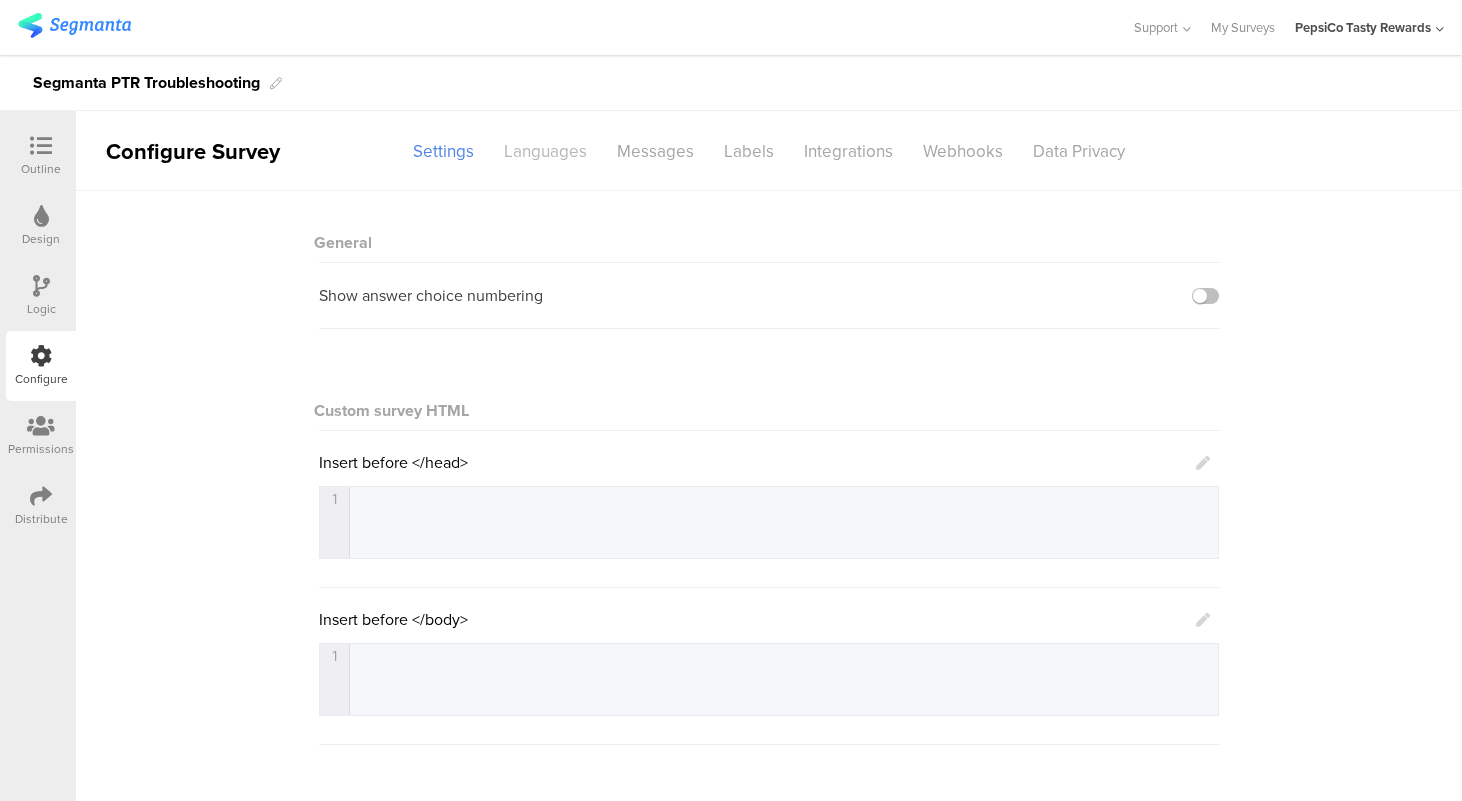 click on "Languages" at bounding box center [545, 151] 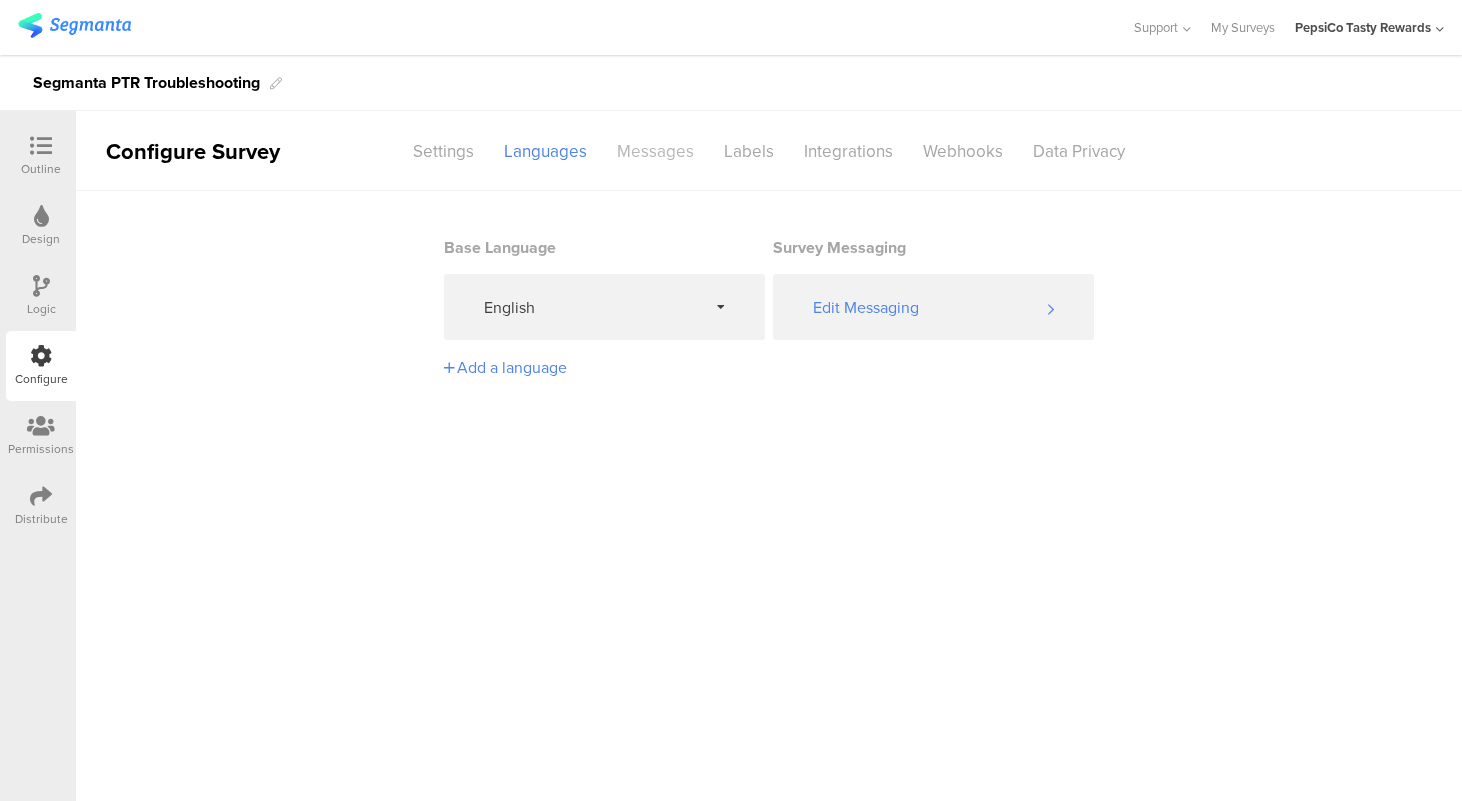 click on "Messages" at bounding box center [655, 151] 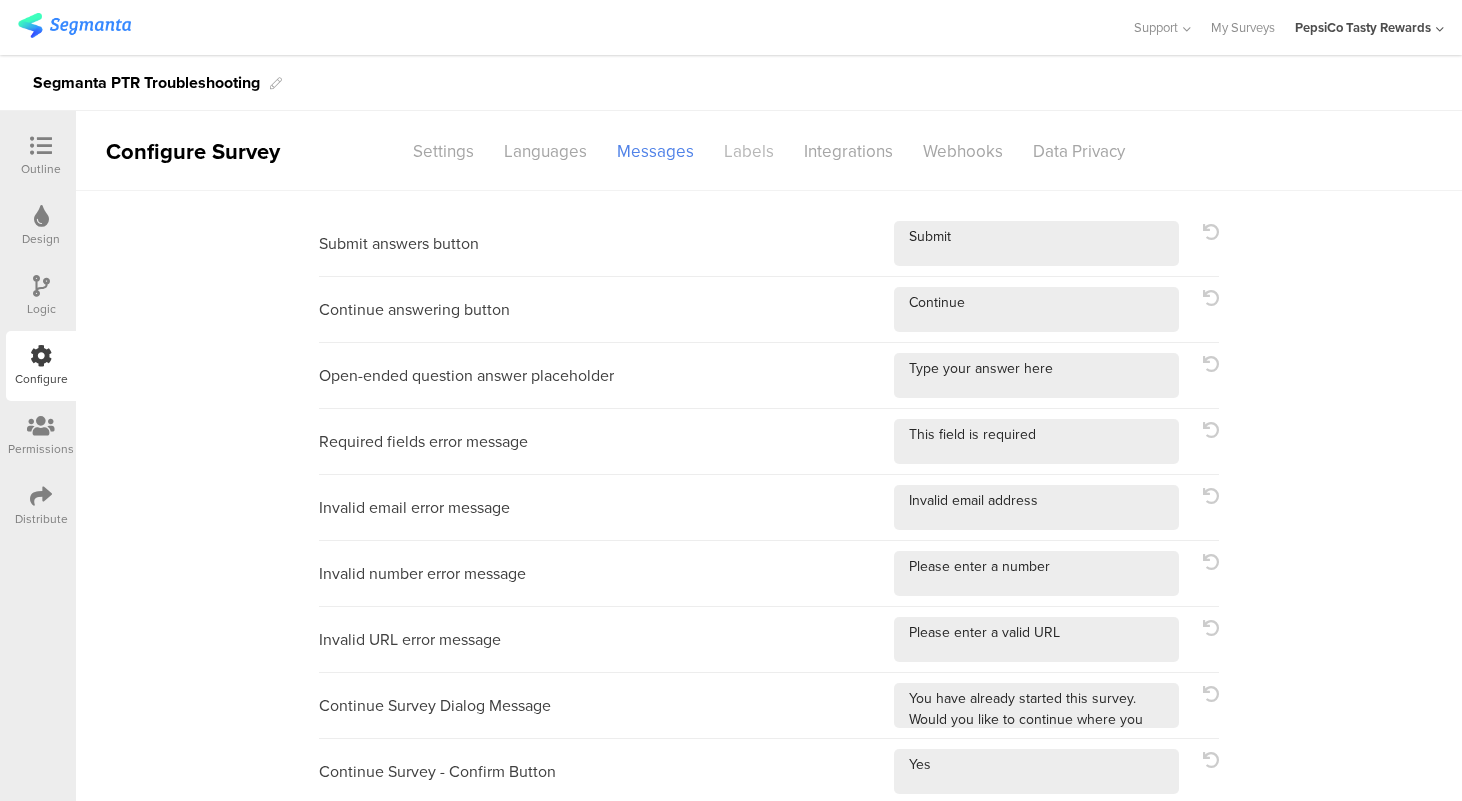 click on "Labels" at bounding box center [749, 151] 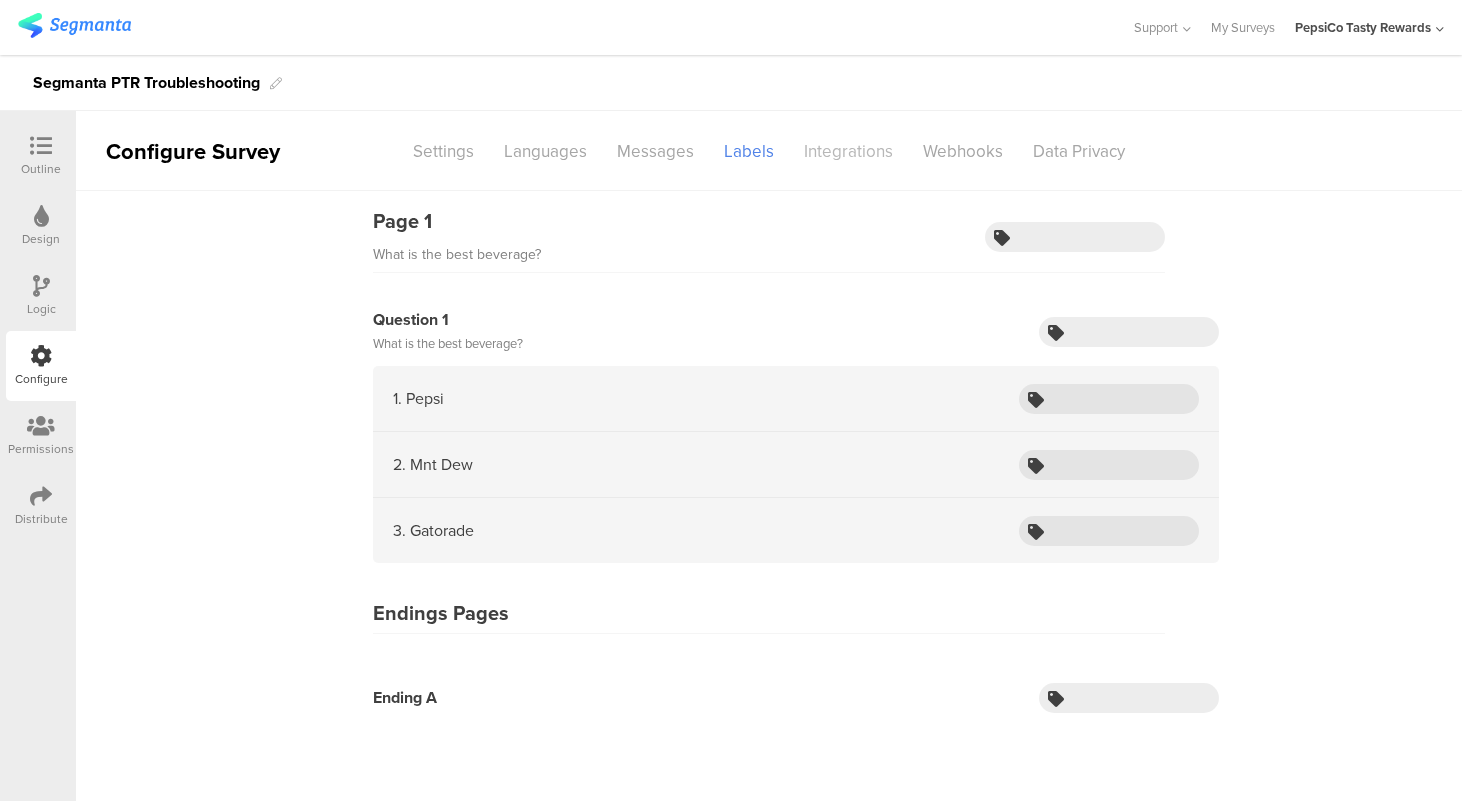 click on "Integrations" at bounding box center [848, 151] 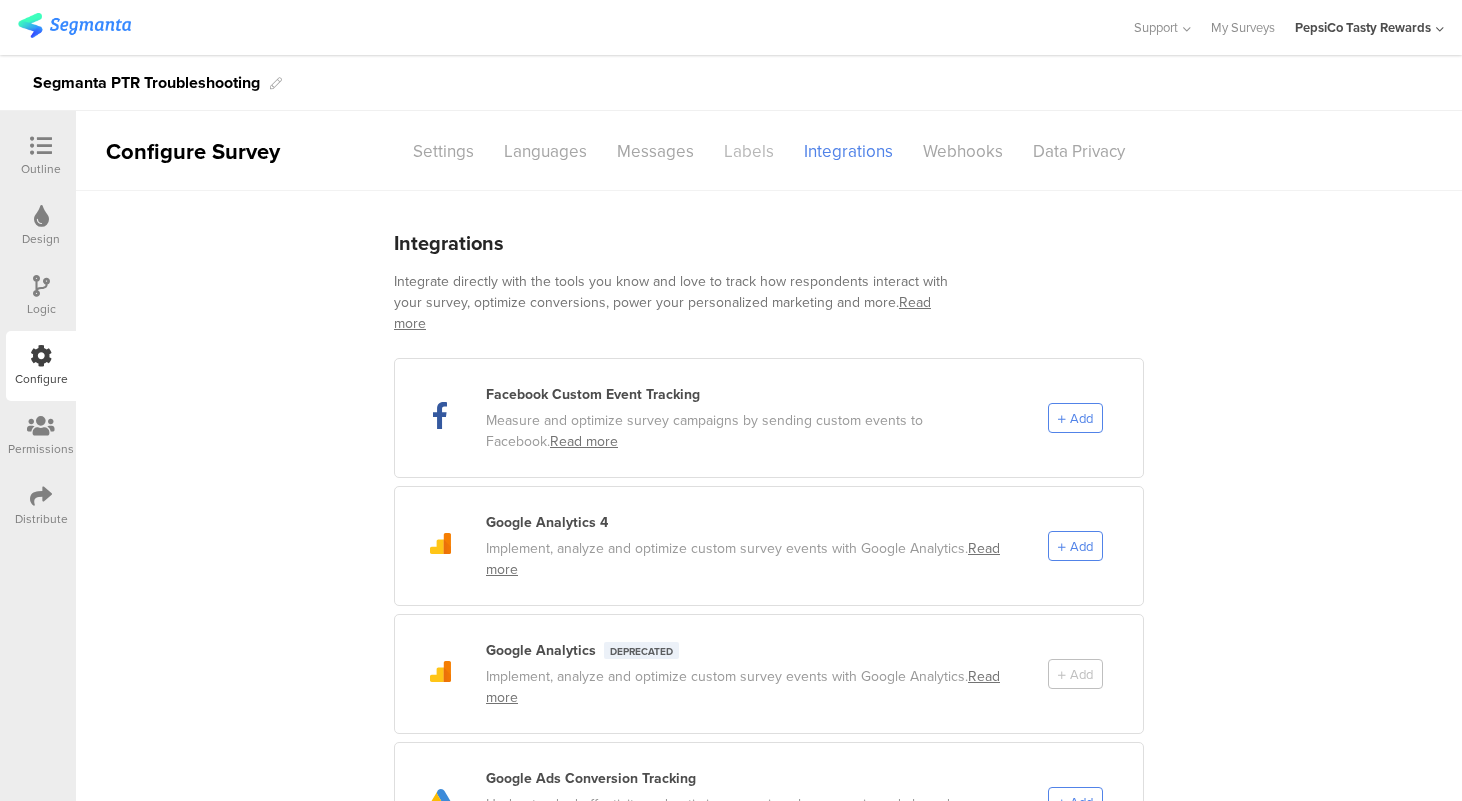 click on "Labels" at bounding box center [749, 151] 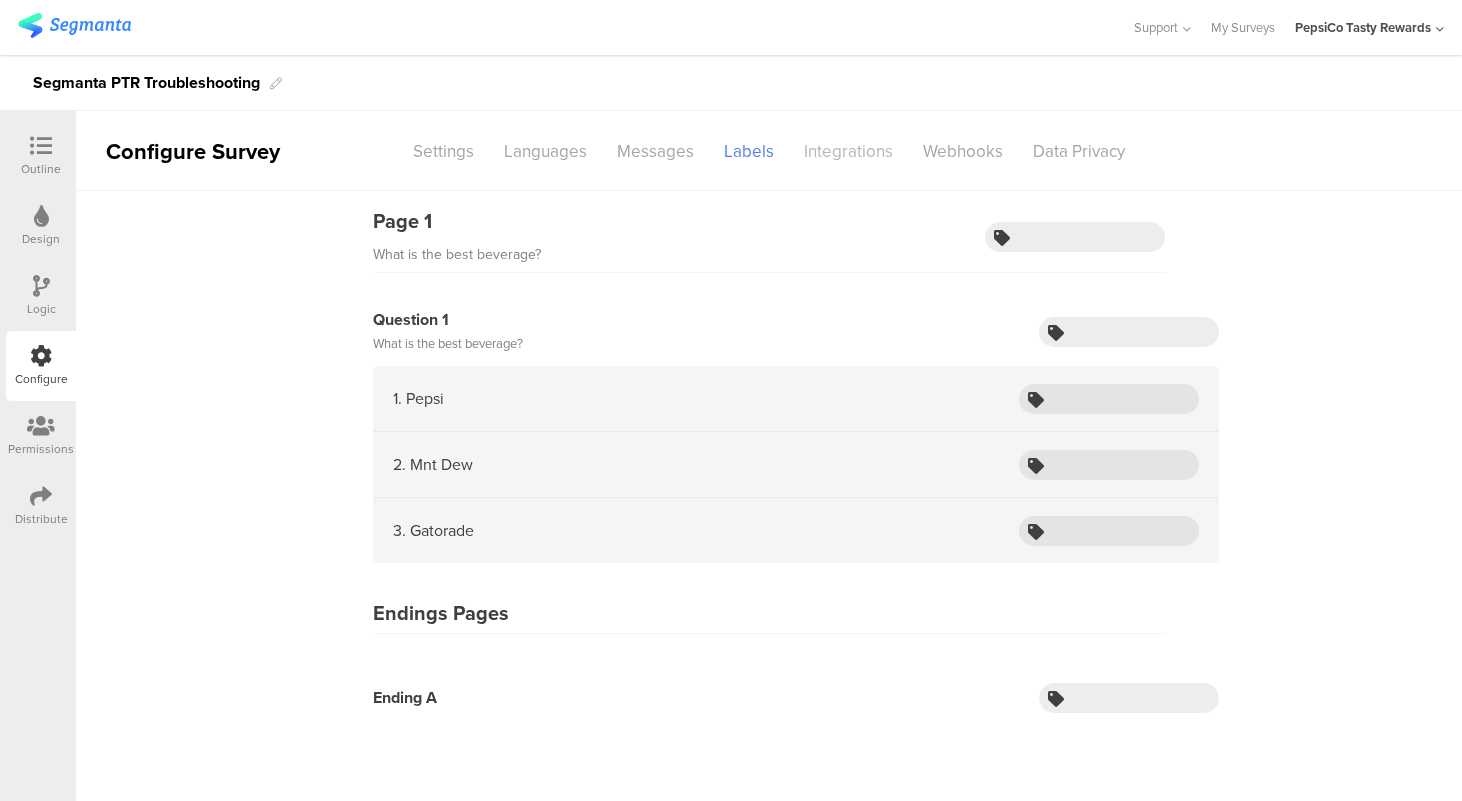 click on "Integrations" at bounding box center [848, 151] 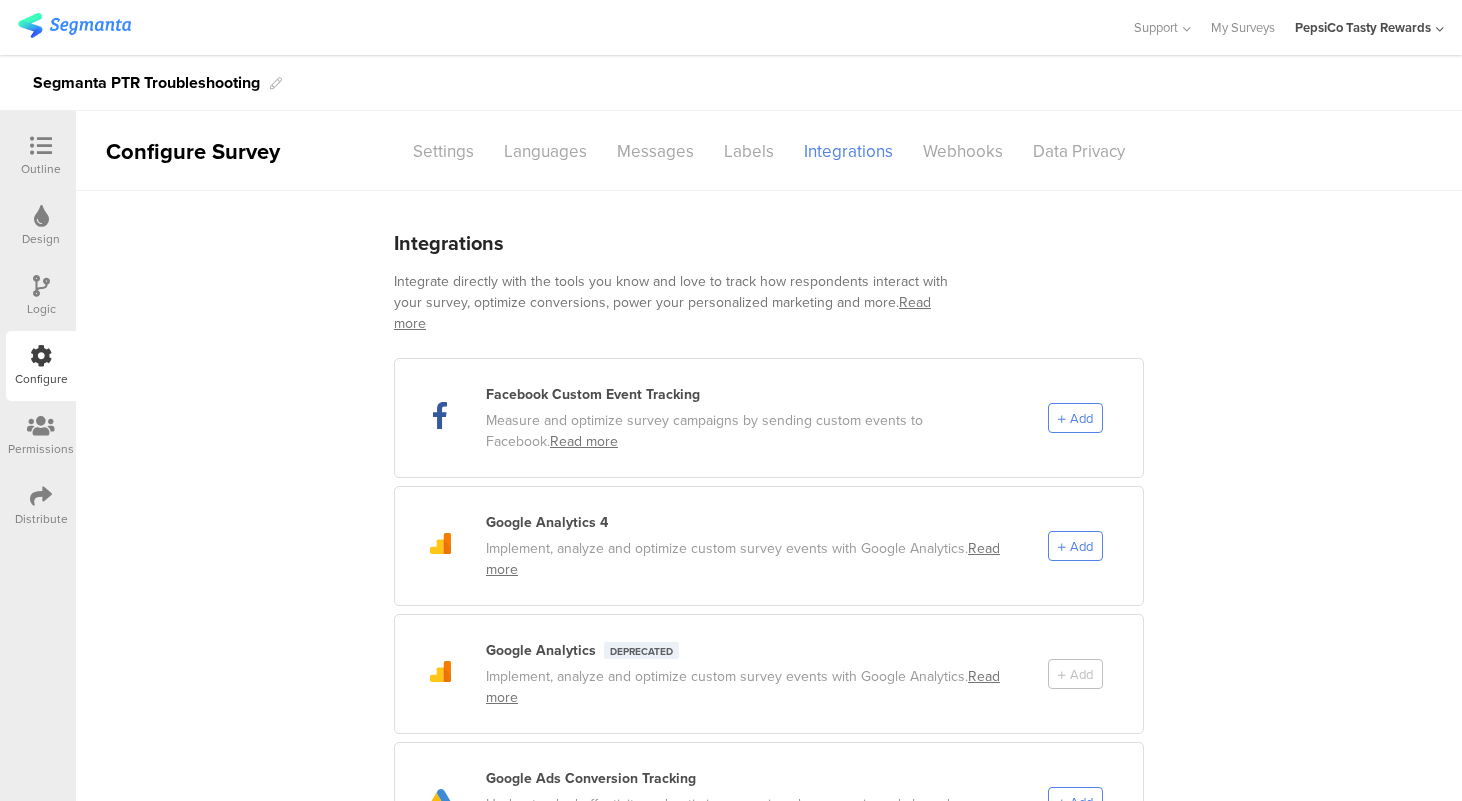 click at bounding box center (41, 427) 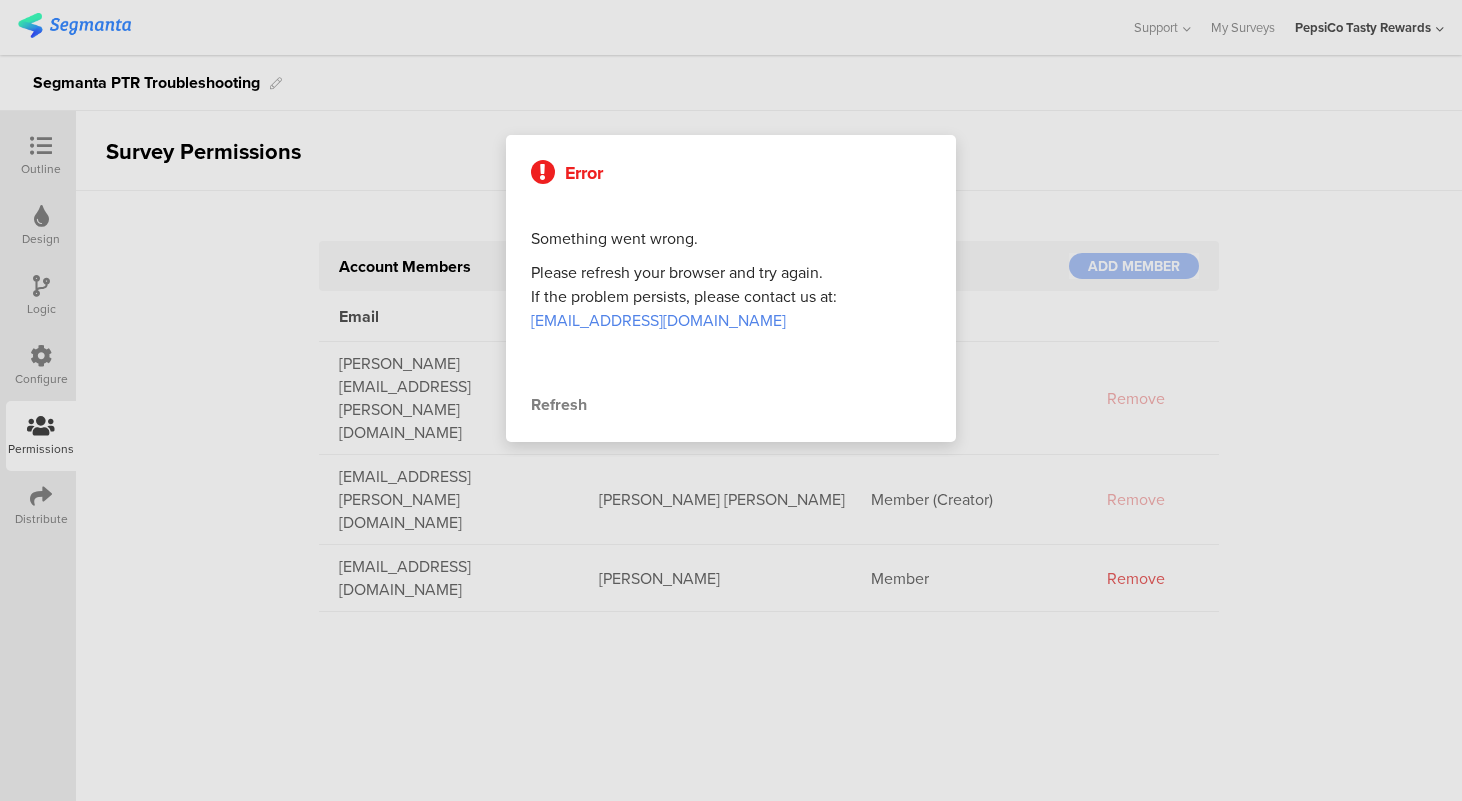 click on "Refresh" at bounding box center [731, 405] 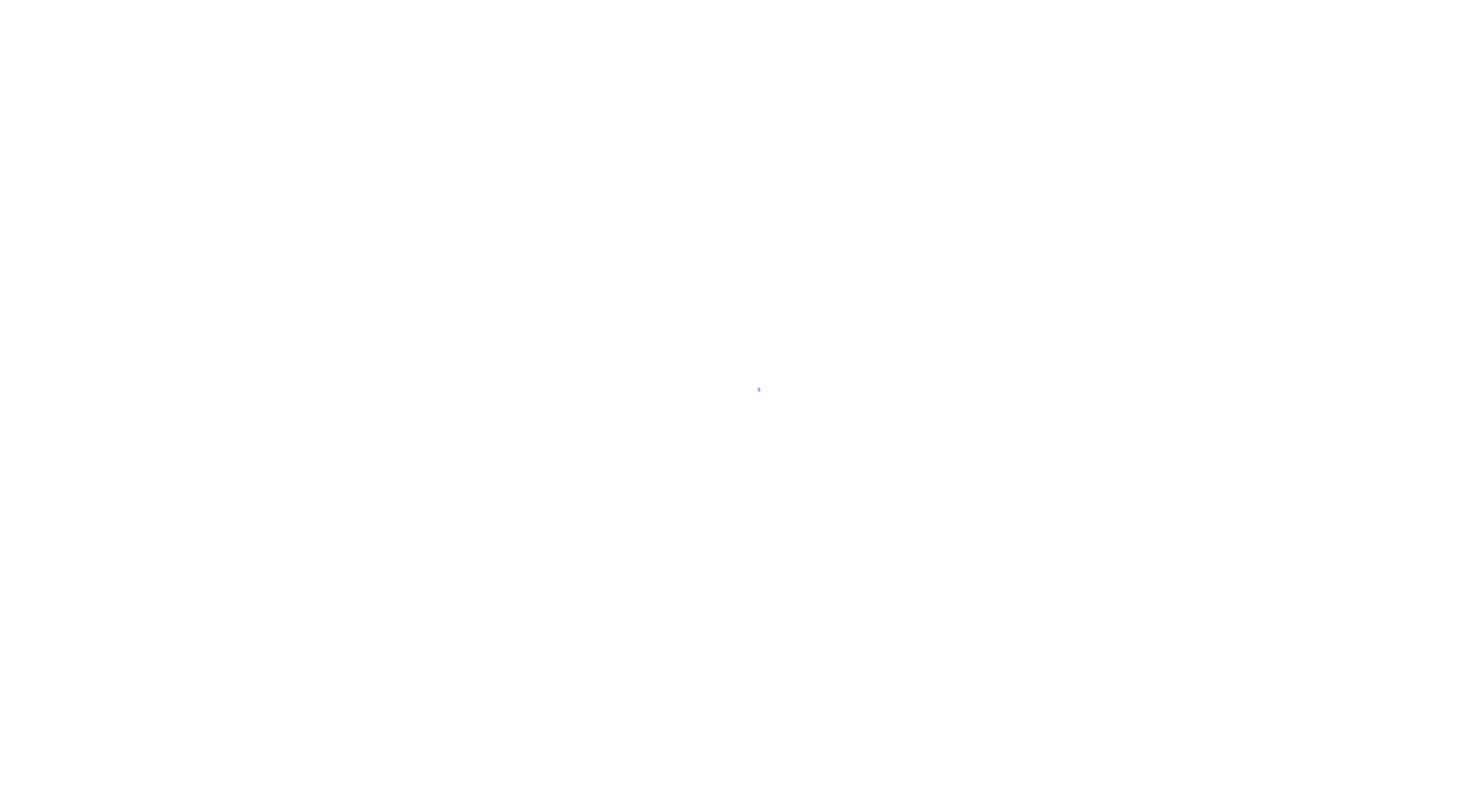 scroll, scrollTop: 0, scrollLeft: 0, axis: both 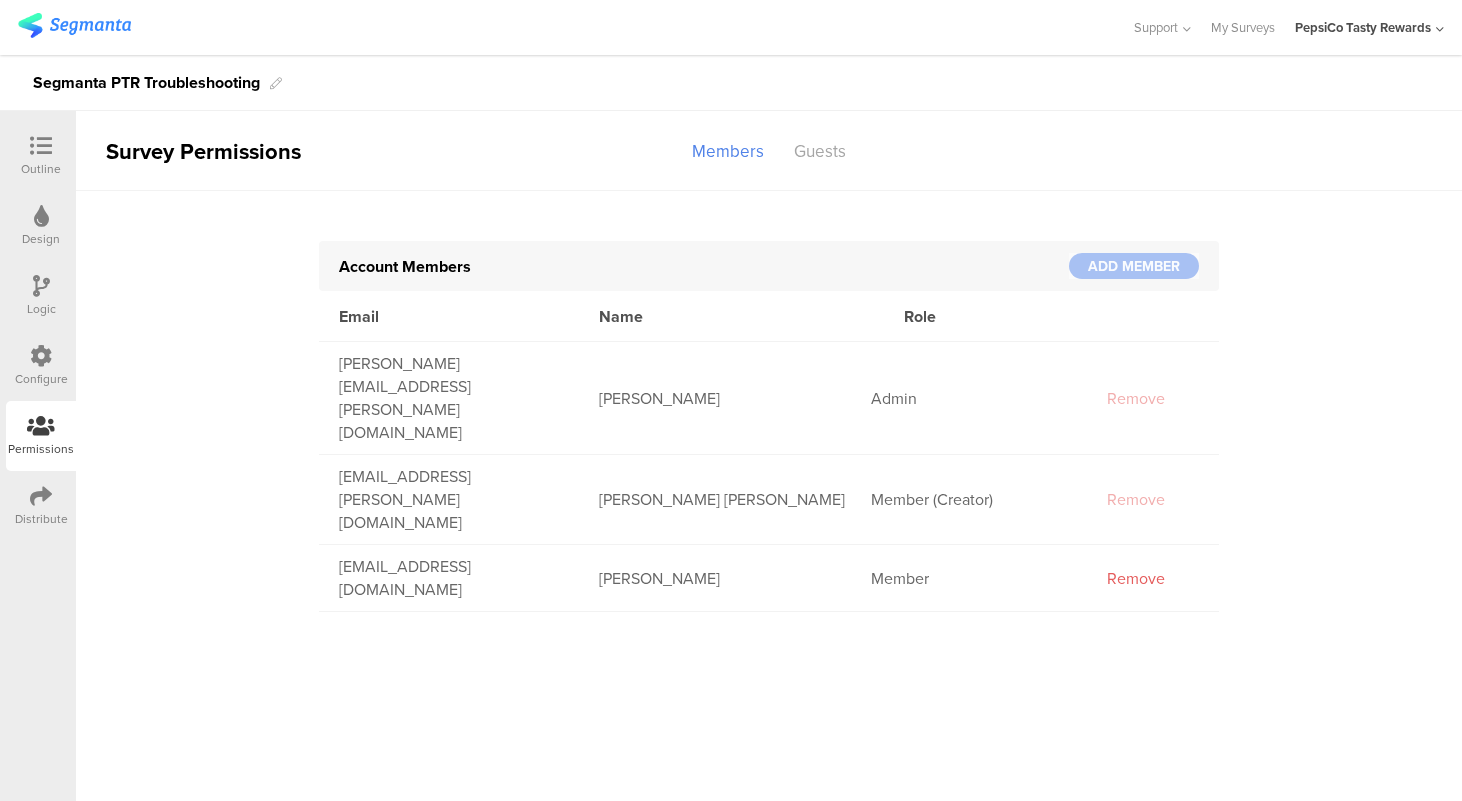 click on "Distribute" at bounding box center (41, 519) 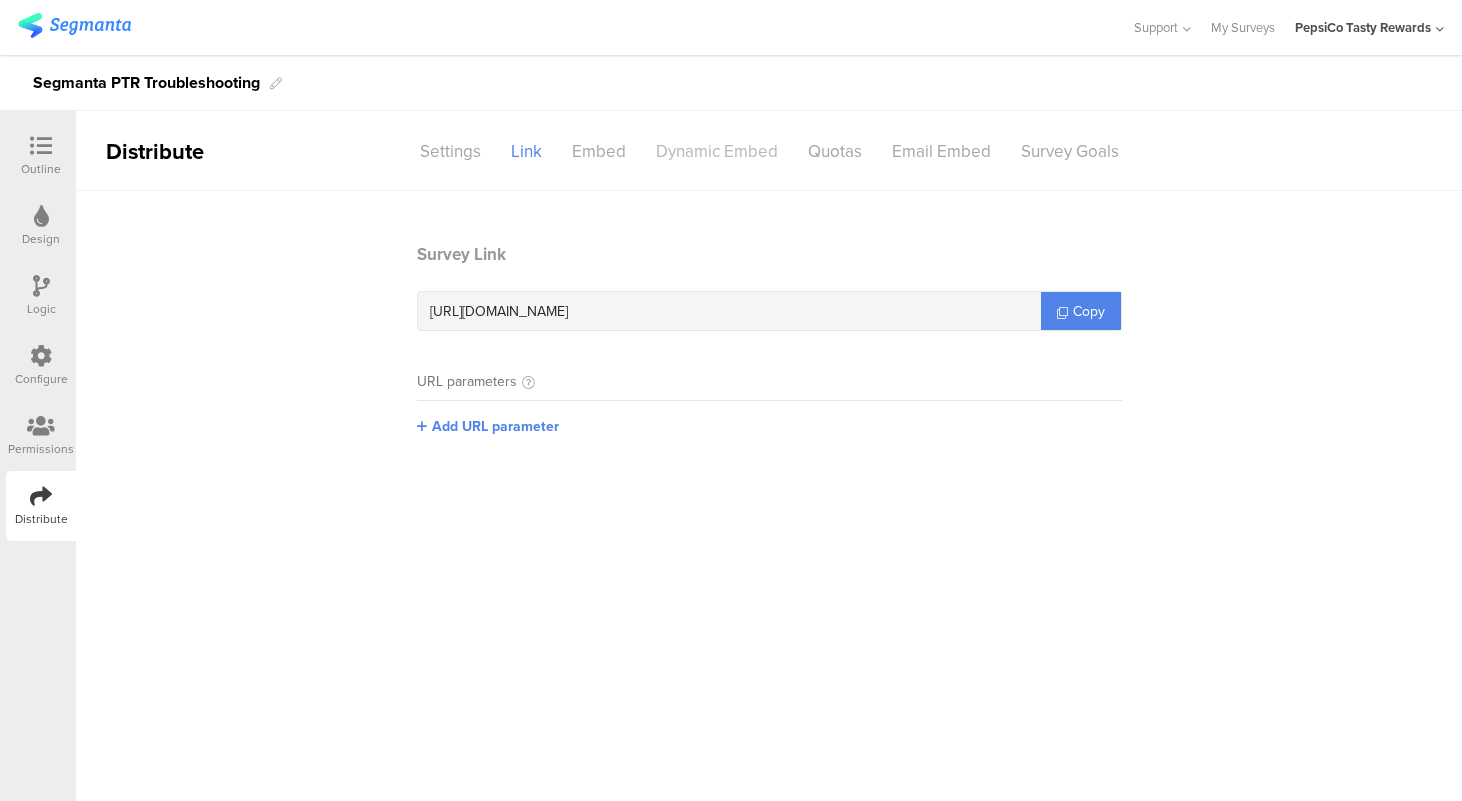 click on "Dynamic Embed" at bounding box center [717, 151] 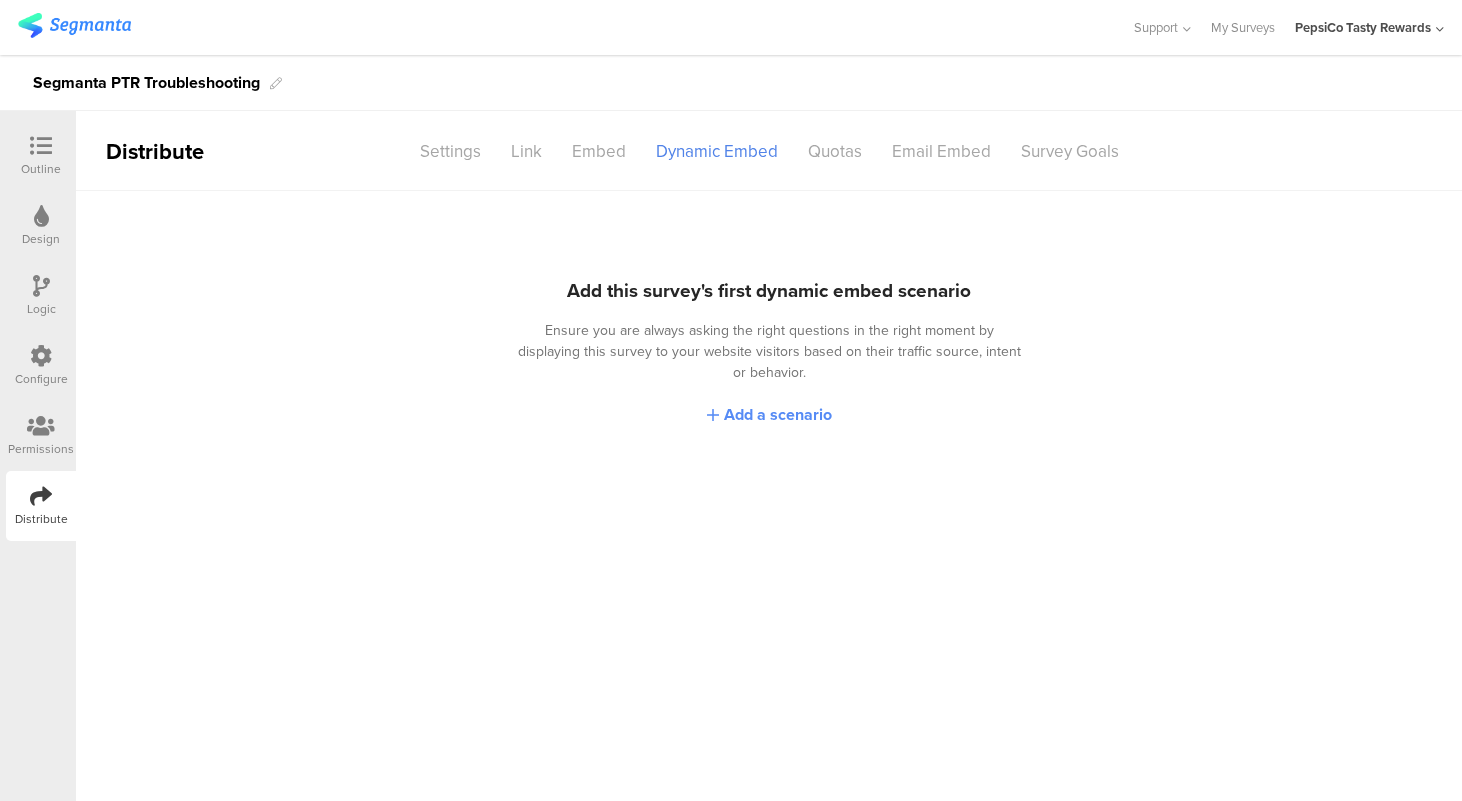 click on "Add a scenario" at bounding box center (778, 414) 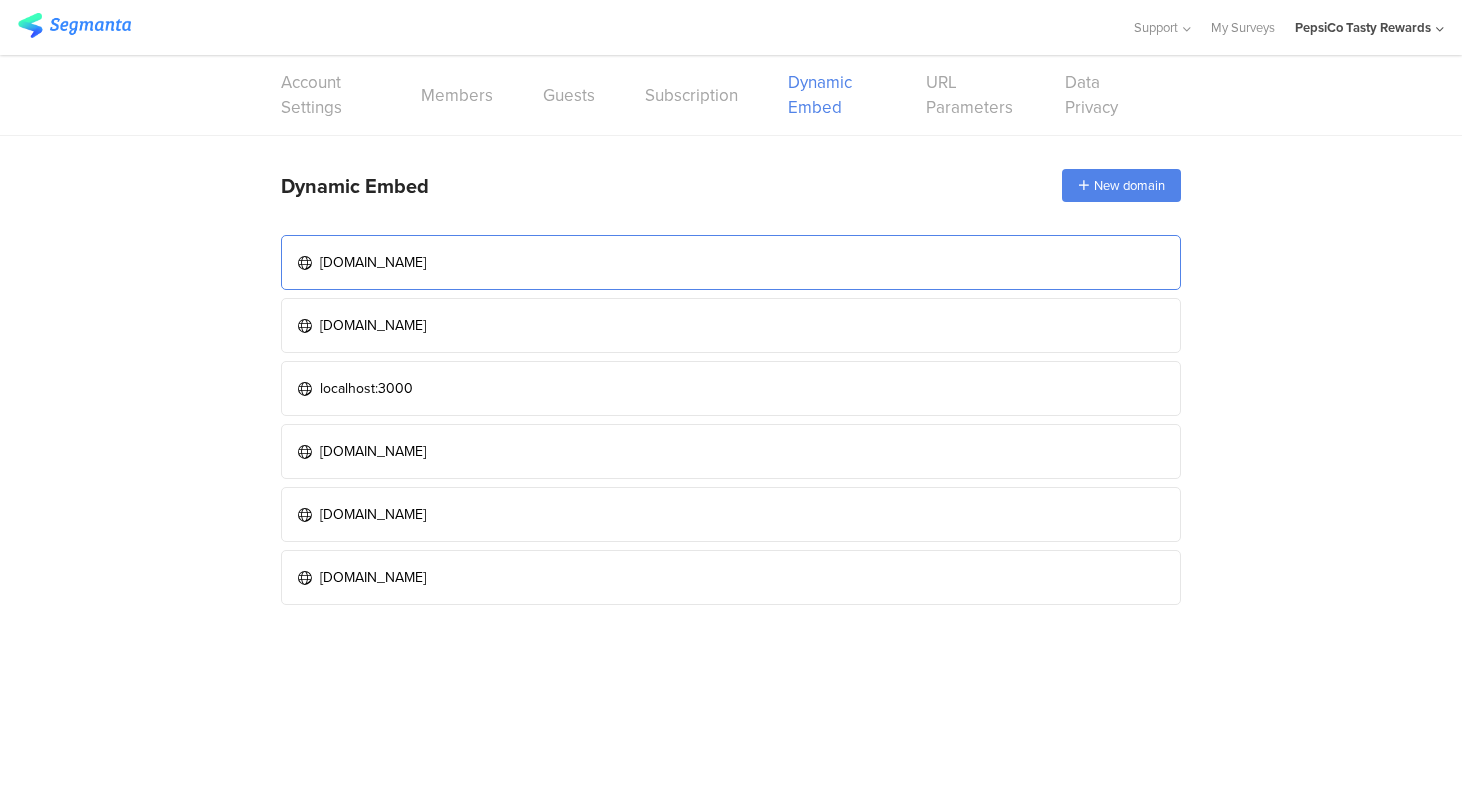 click on "[DOMAIN_NAME]" at bounding box center [373, 262] 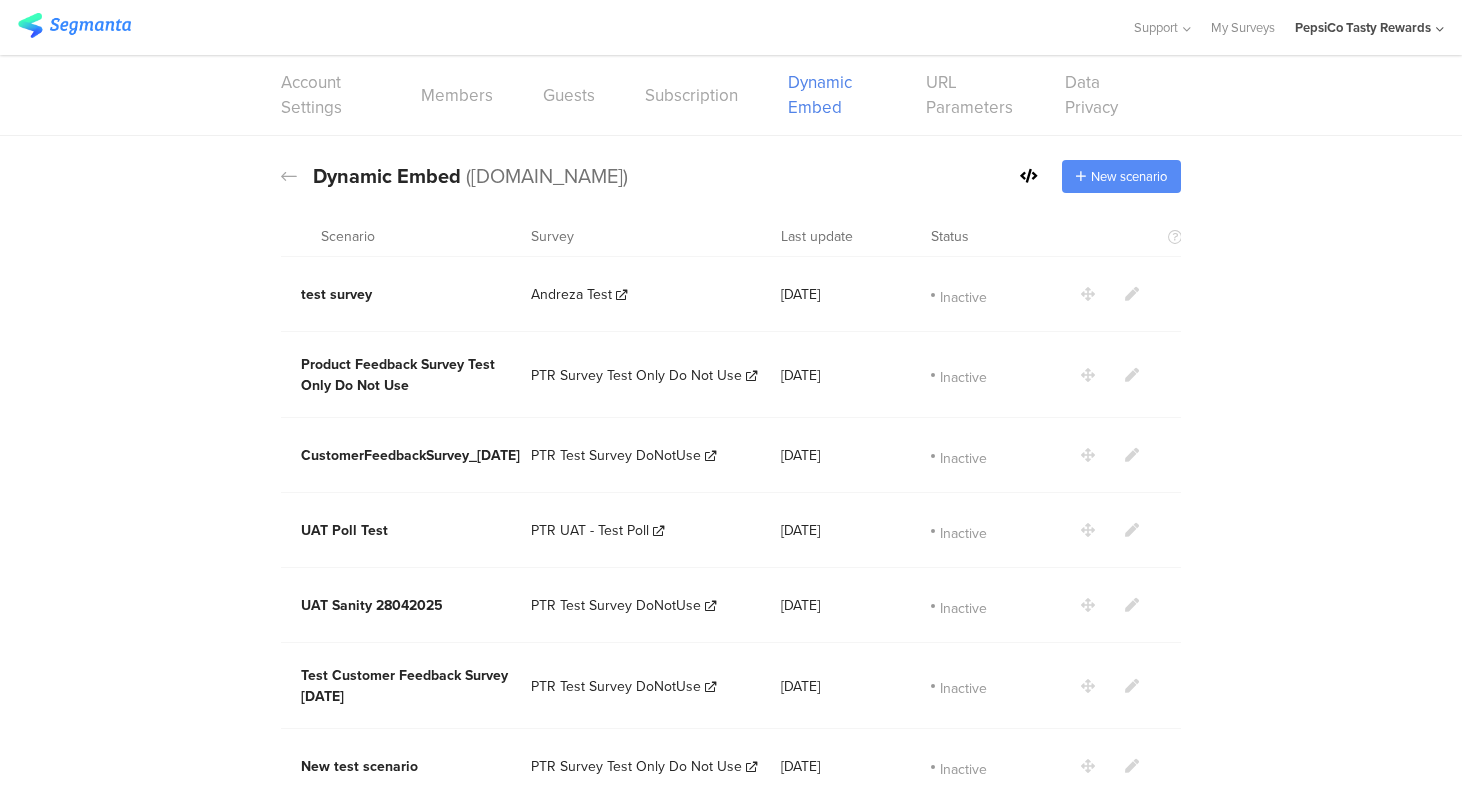 click on "New scenario" at bounding box center (1129, 176) 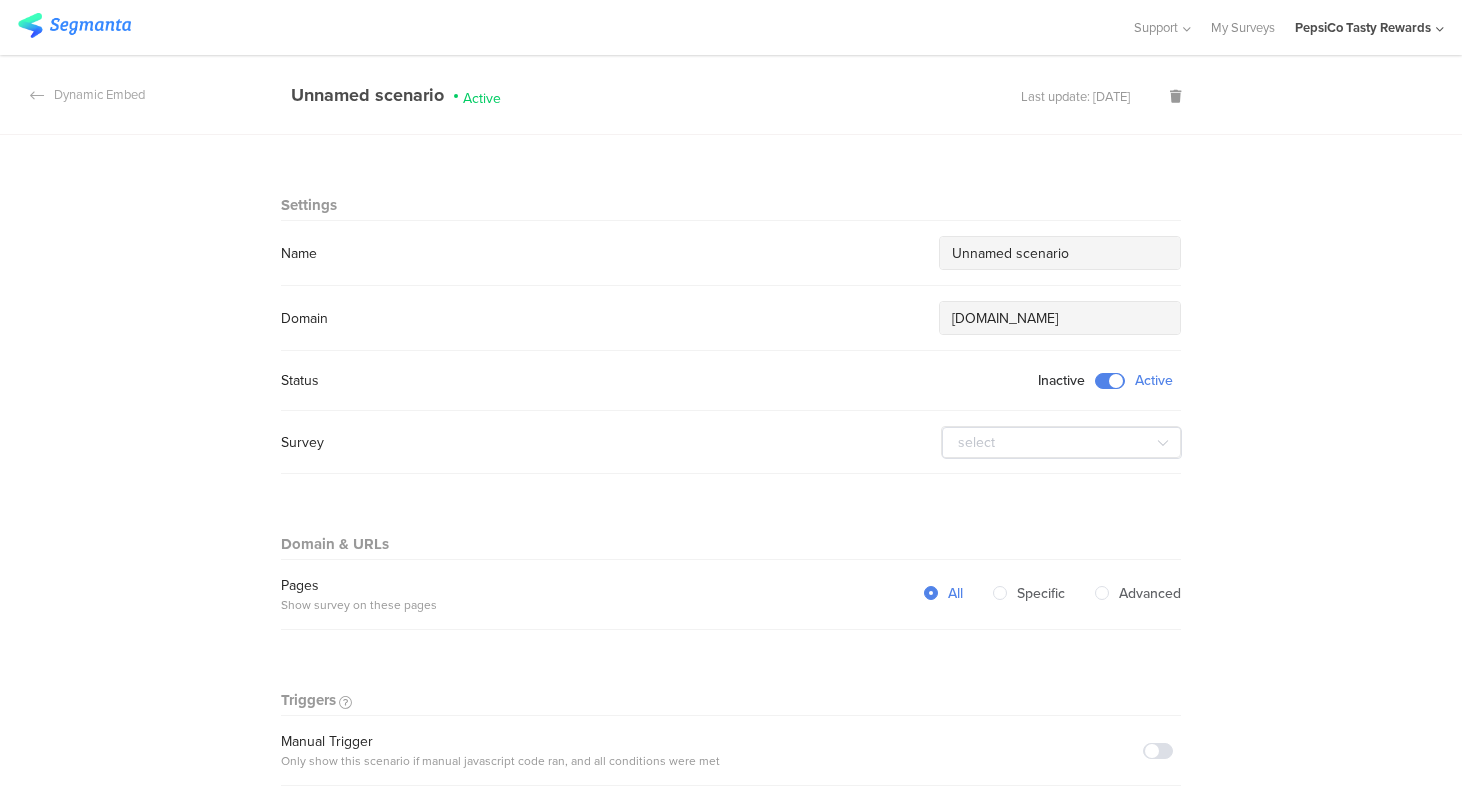 click on "Name       Unnamed scenario" at bounding box center (731, 253) 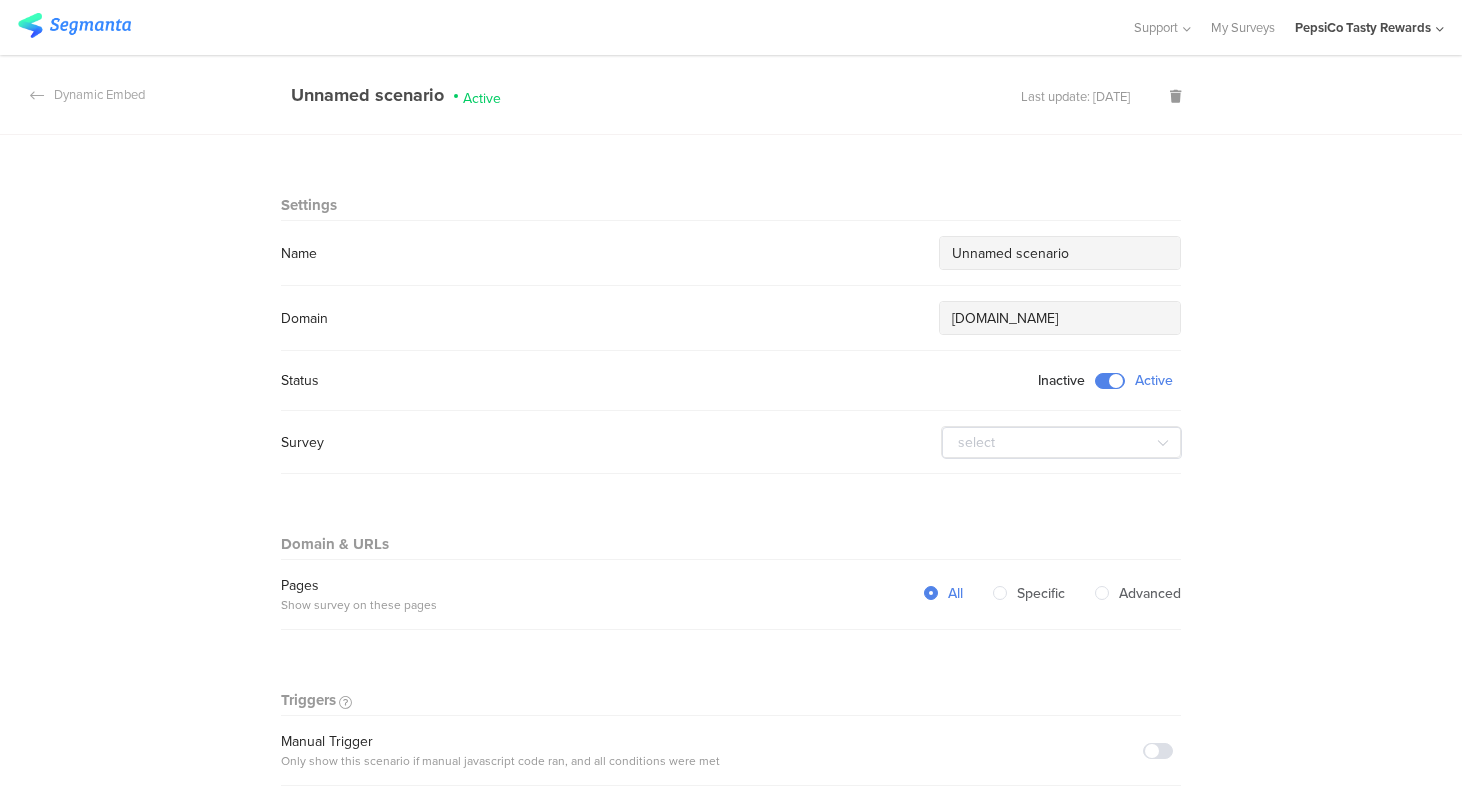 drag, startPoint x: 1080, startPoint y: 245, endPoint x: 922, endPoint y: 256, distance: 158.38245 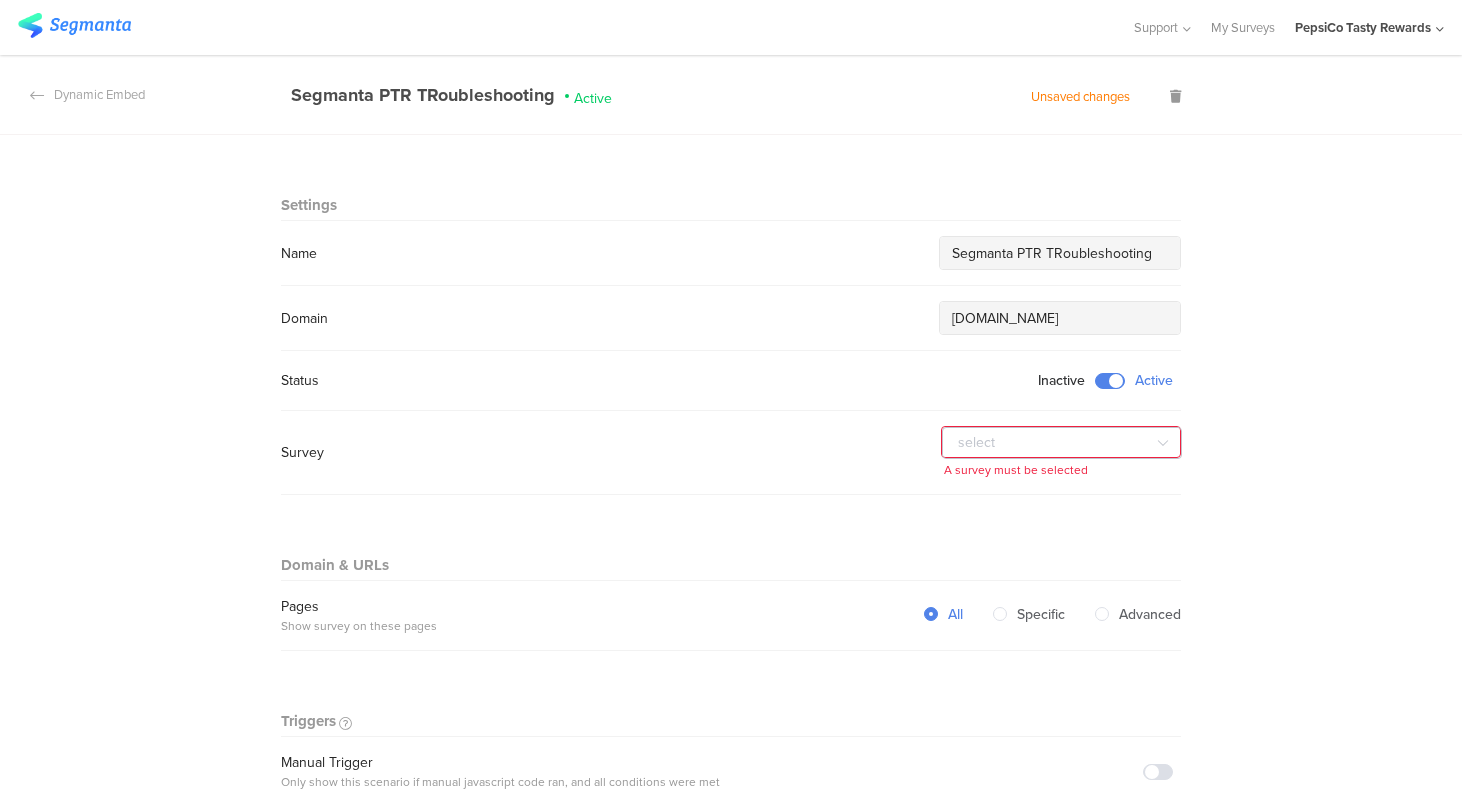 type on "Segmanta PTR TRoubleshooting" 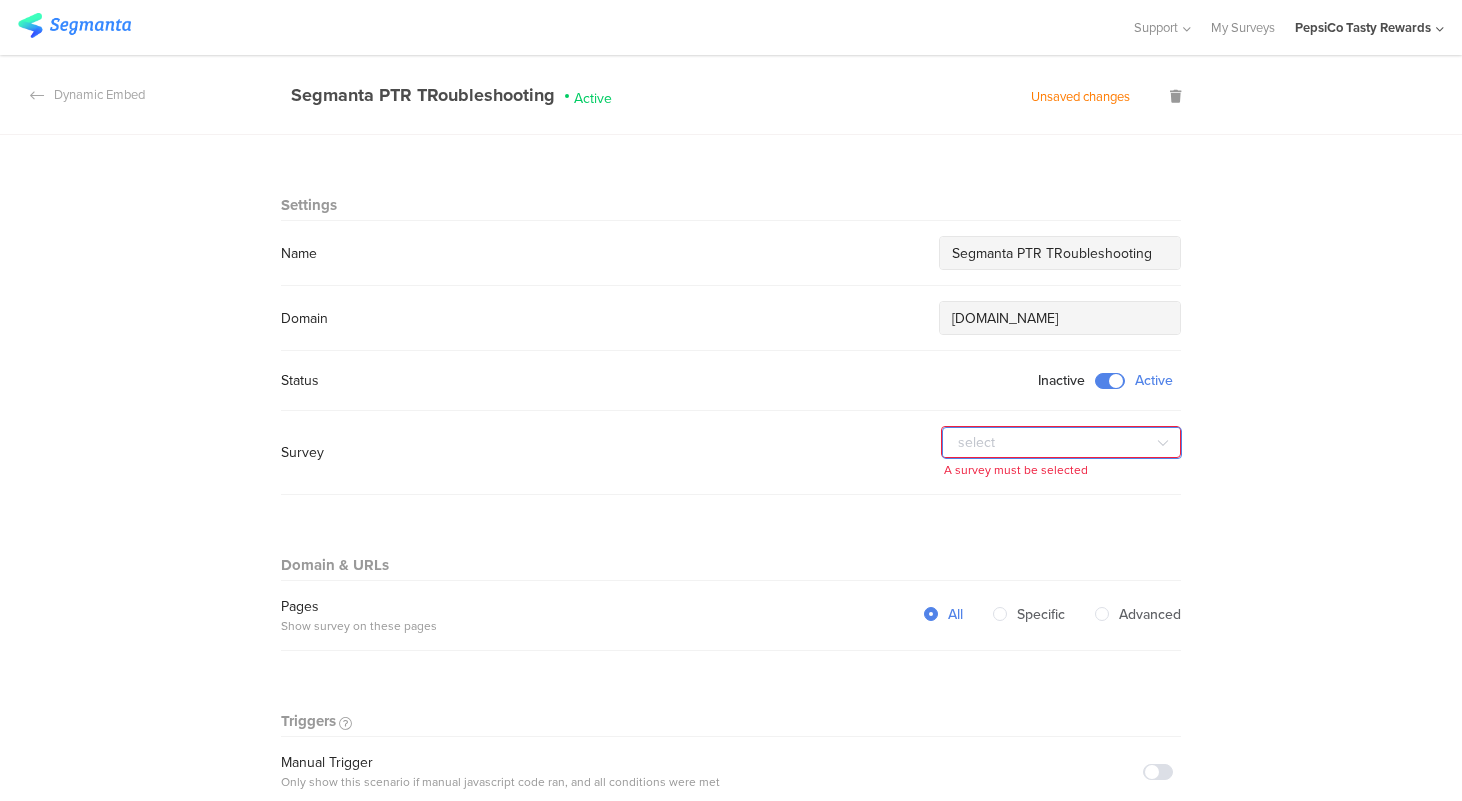 click at bounding box center (1062, 443) 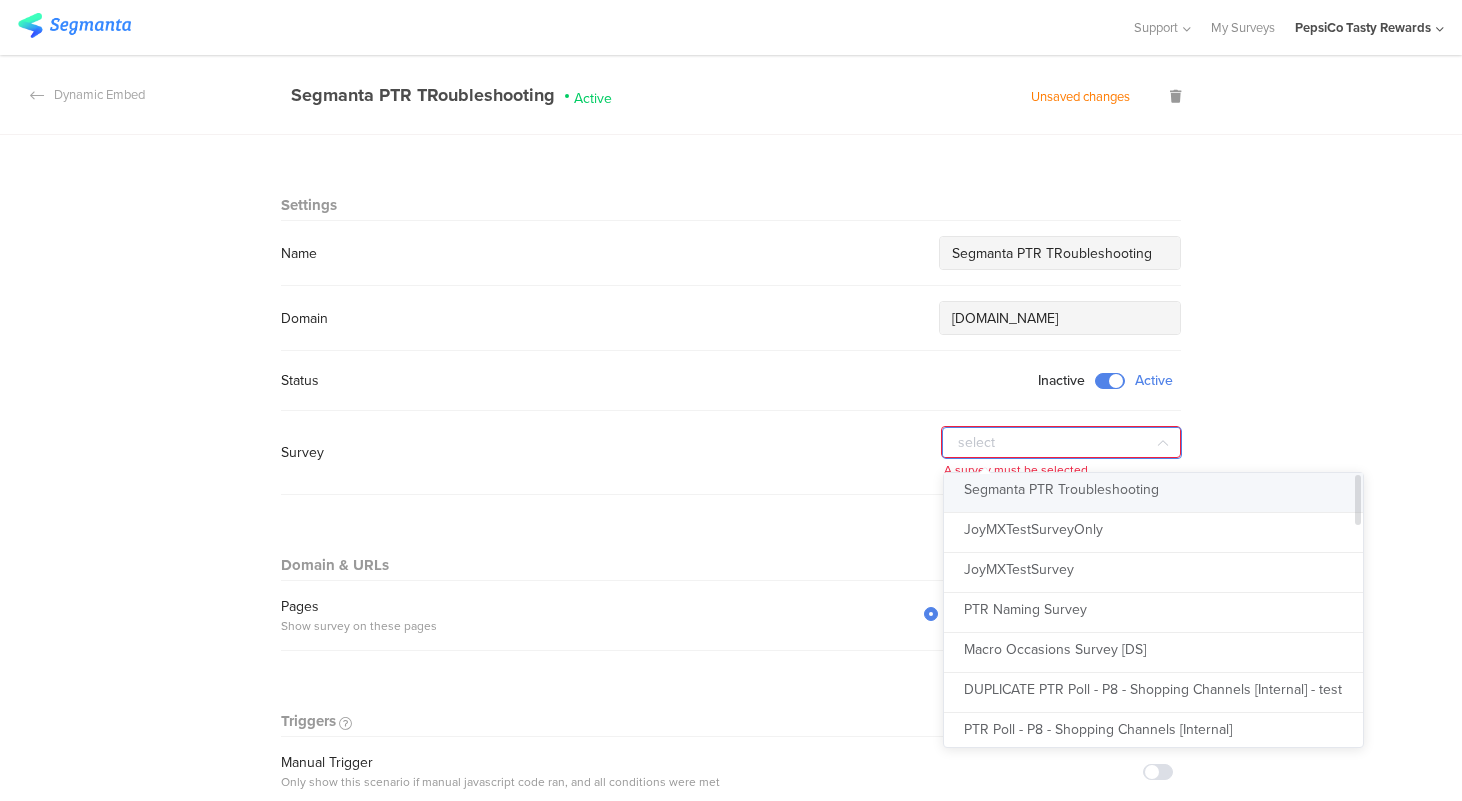 click on "Segmanta PTR Troubleshooting" at bounding box center (1061, 489) 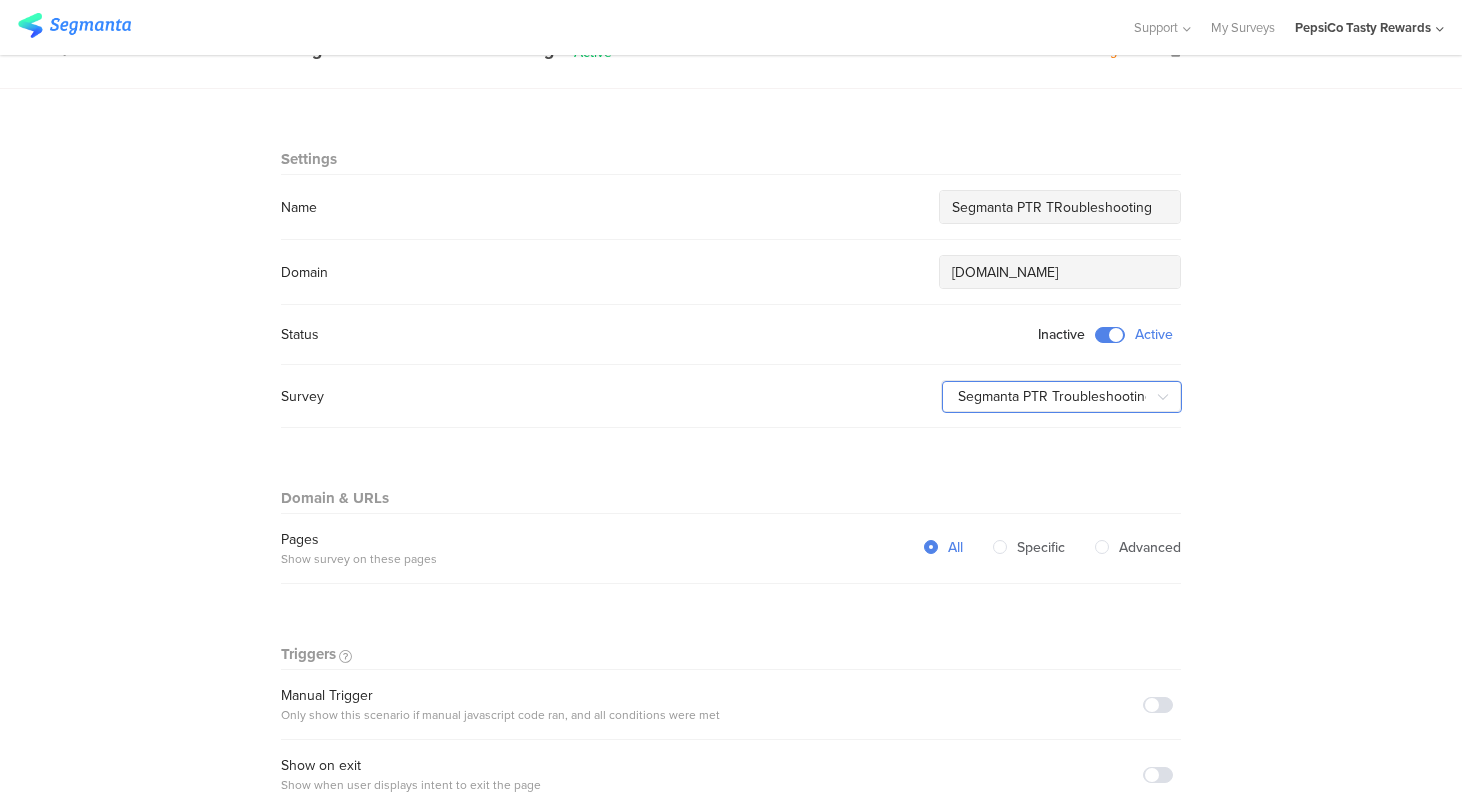 scroll, scrollTop: 28, scrollLeft: 0, axis: vertical 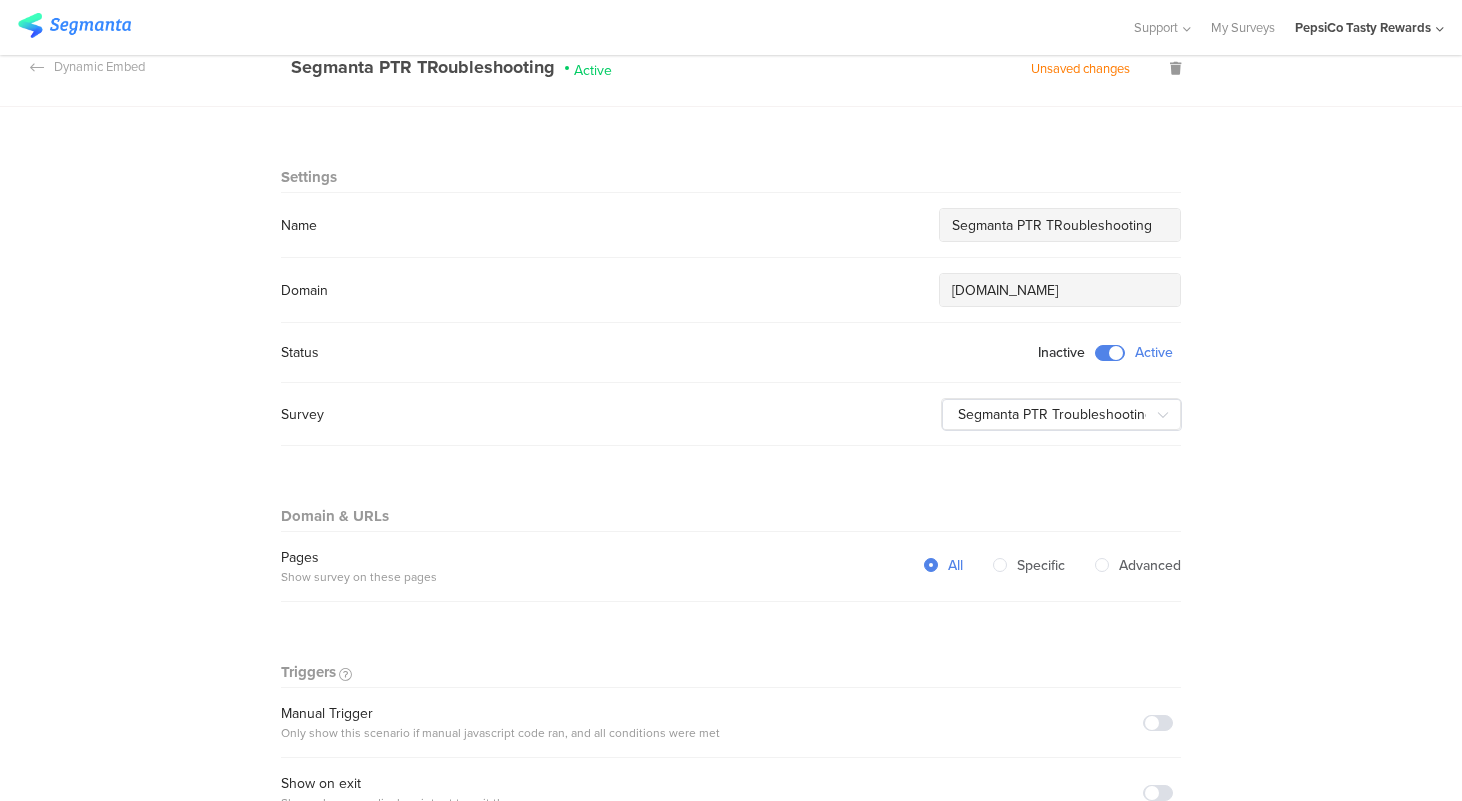 click on "Segmanta PTR TRoubleshooting" at bounding box center [1060, 225] 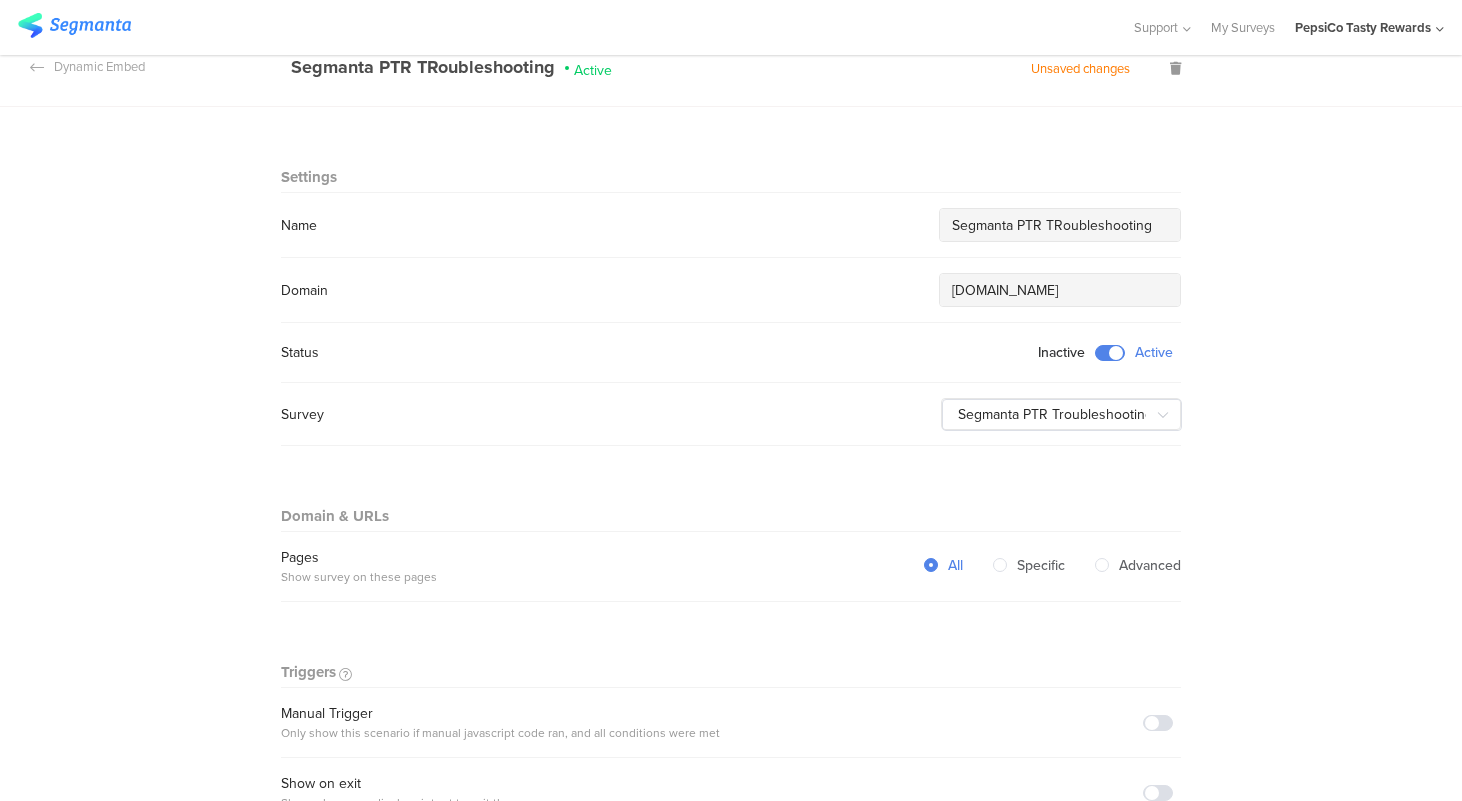 click on "Segmanta PTR TRoubleshooting" at bounding box center [1060, 225] 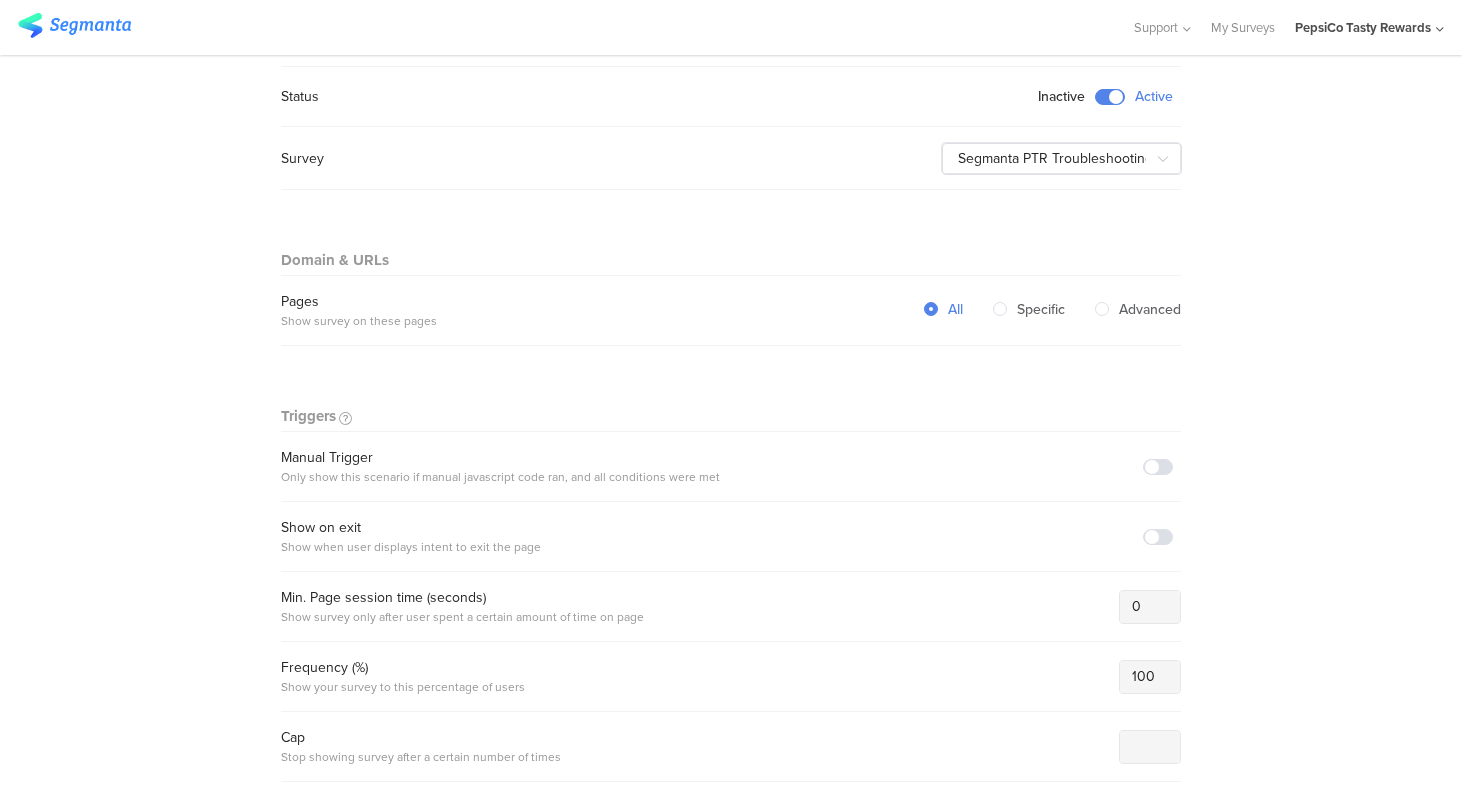 scroll, scrollTop: 297, scrollLeft: 0, axis: vertical 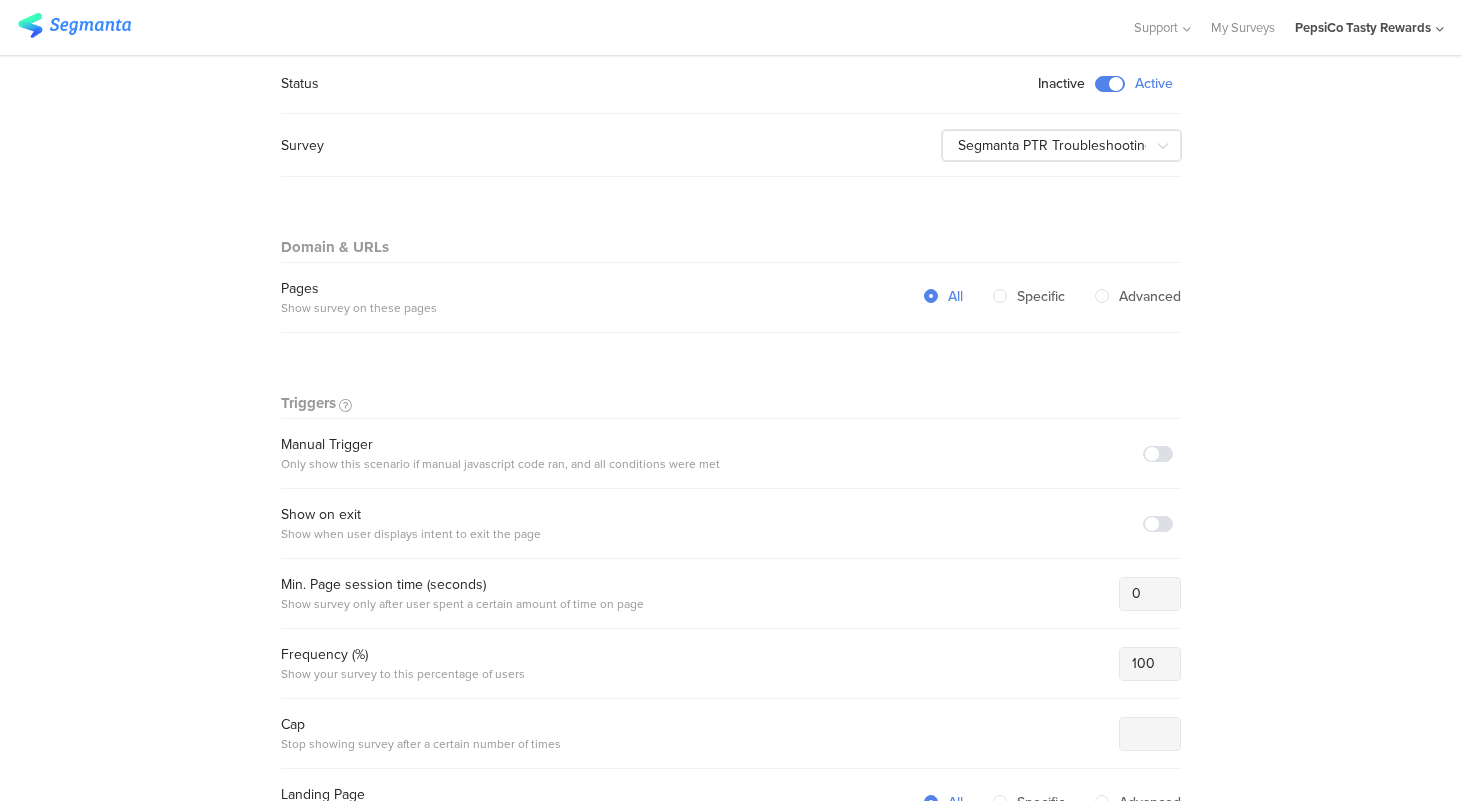 type on "QA Segmanta PTR TRoubleshooting" 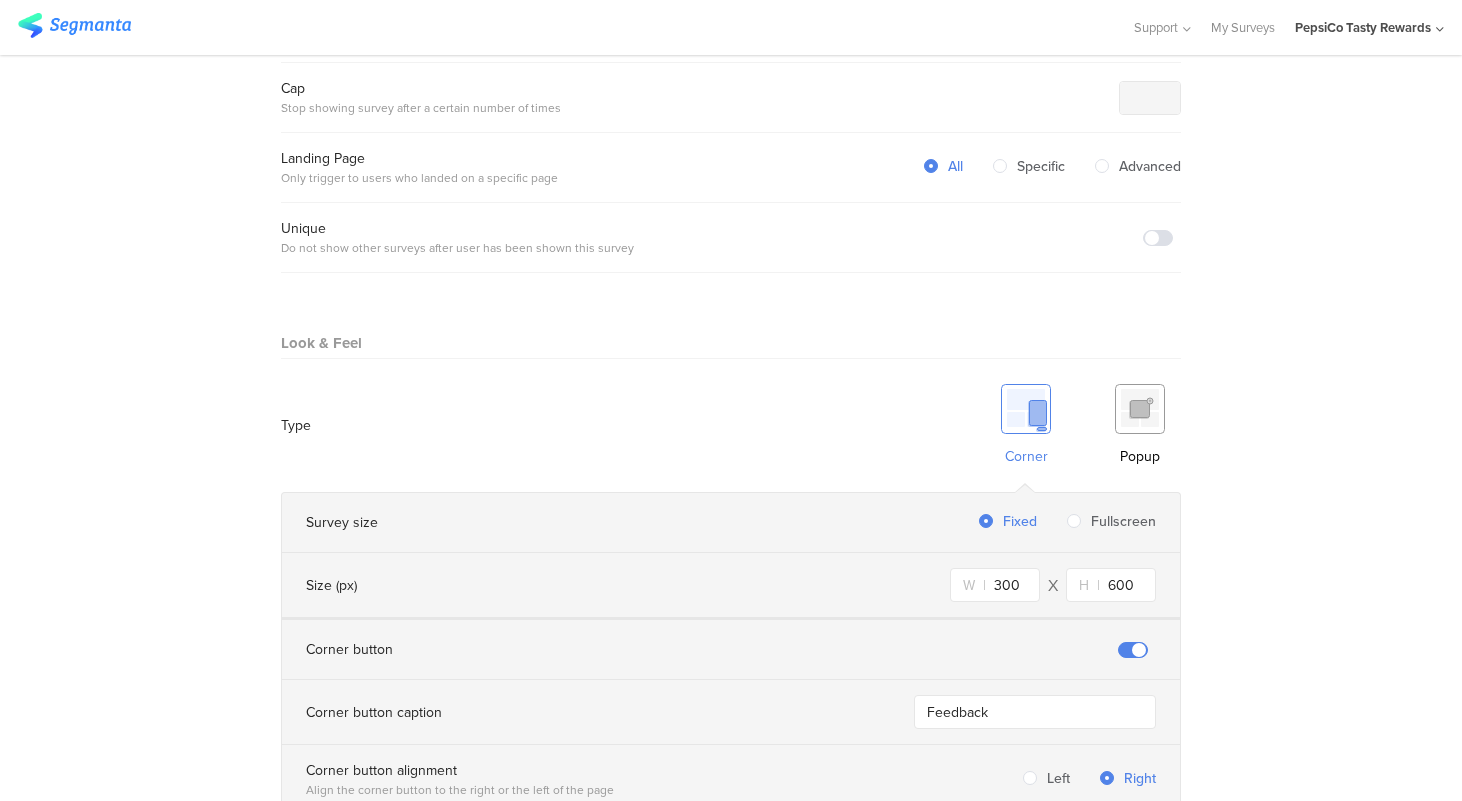 scroll, scrollTop: 1084, scrollLeft: 0, axis: vertical 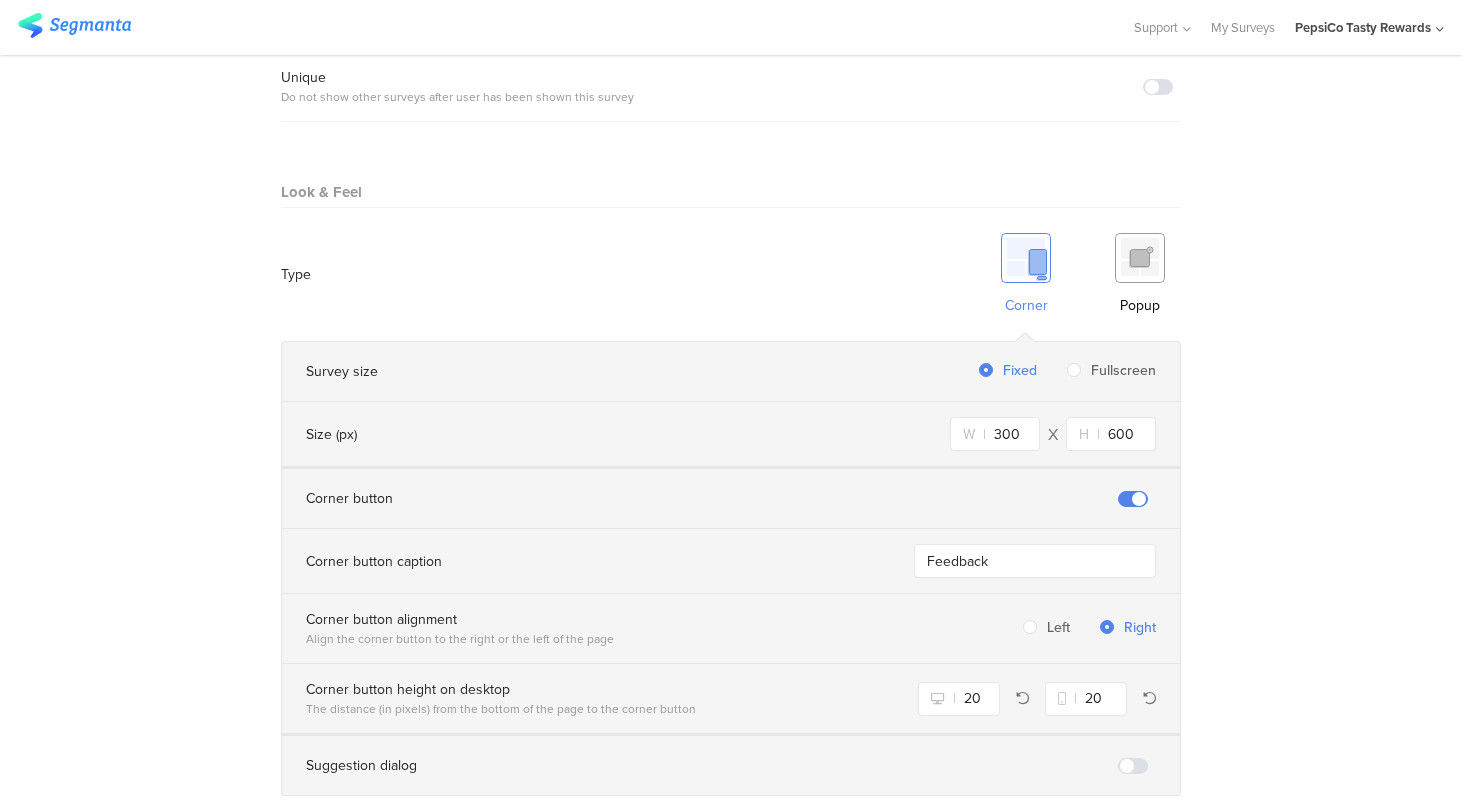click at bounding box center (1133, 499) 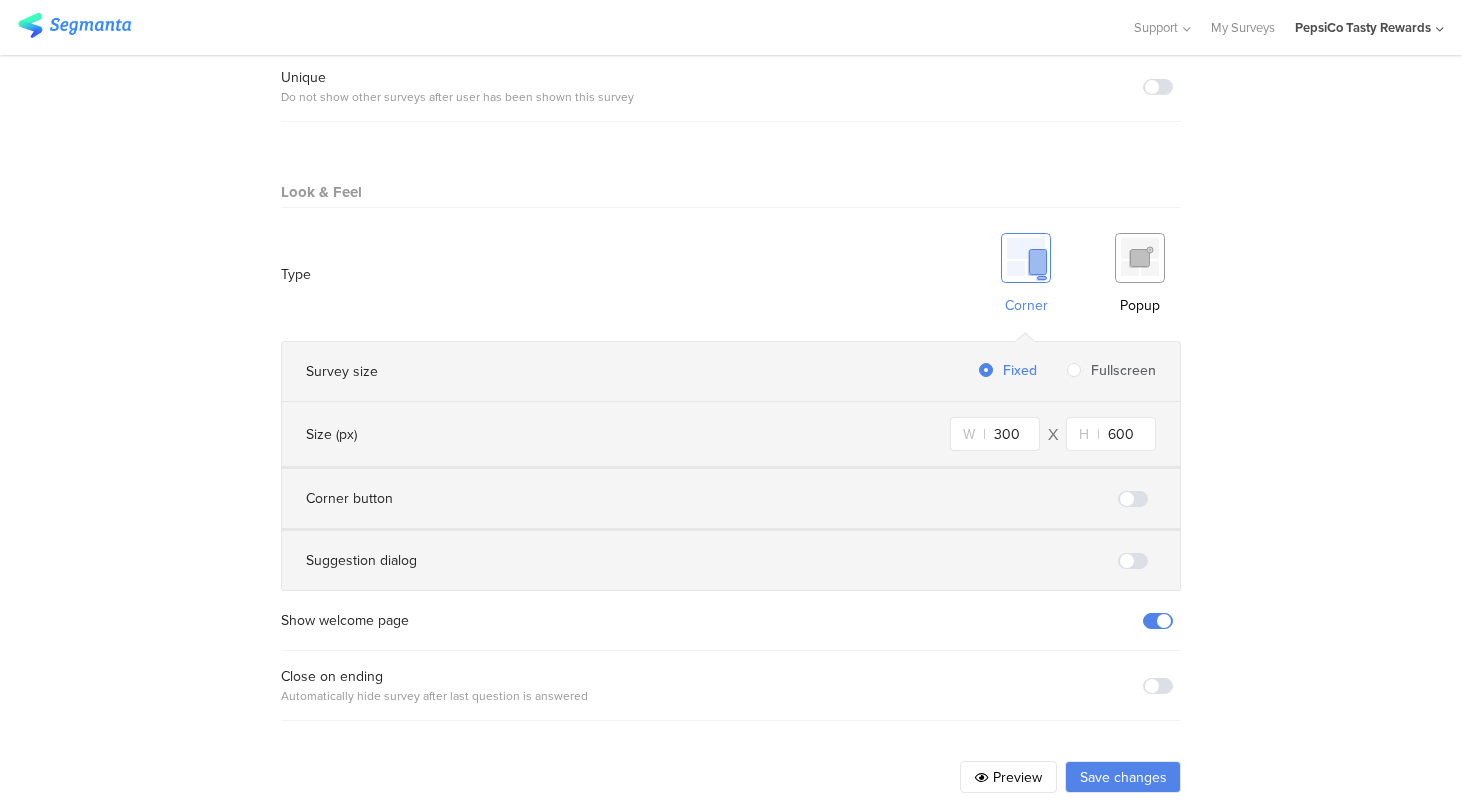 scroll, scrollTop: 1116, scrollLeft: 0, axis: vertical 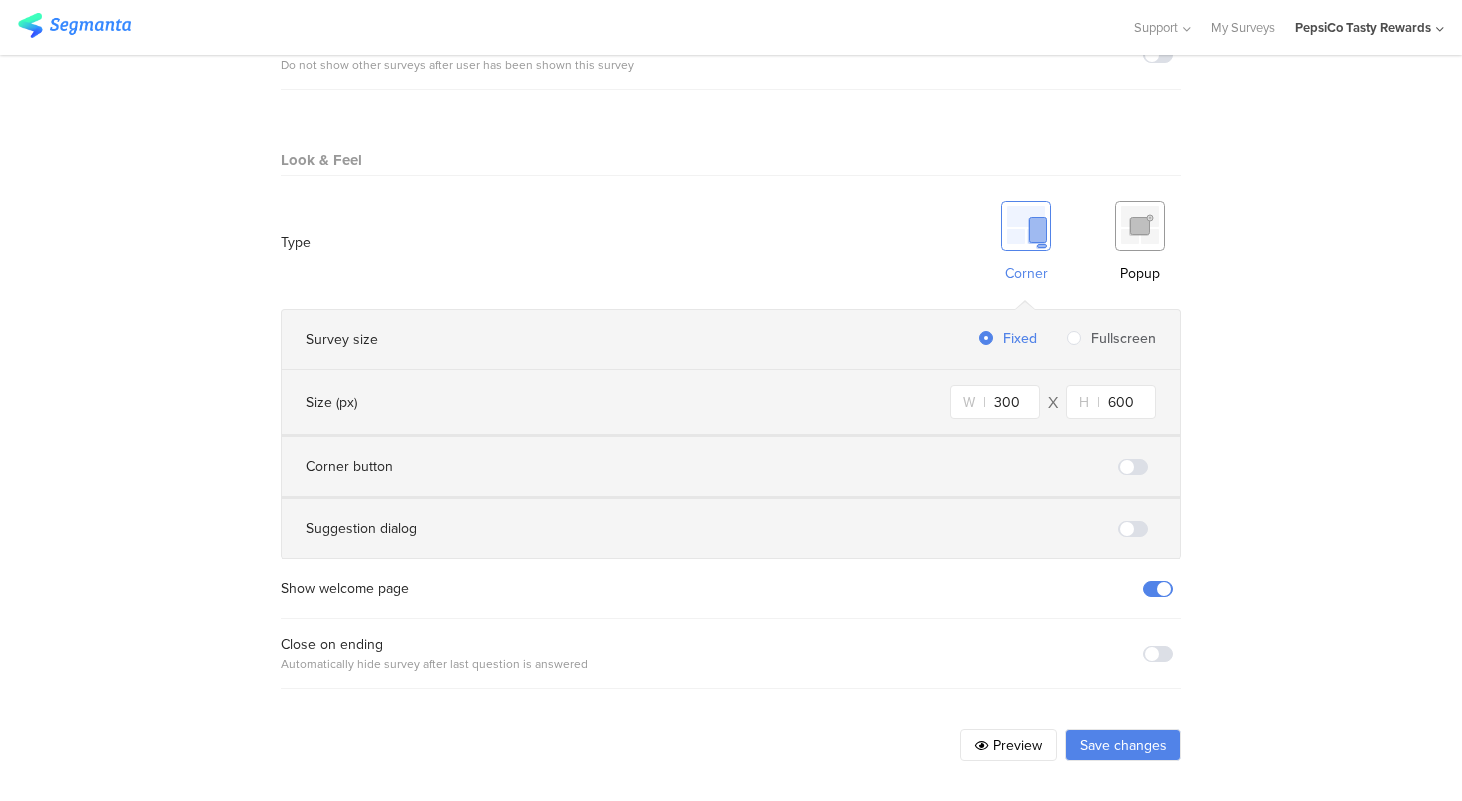 click at bounding box center (1158, 589) 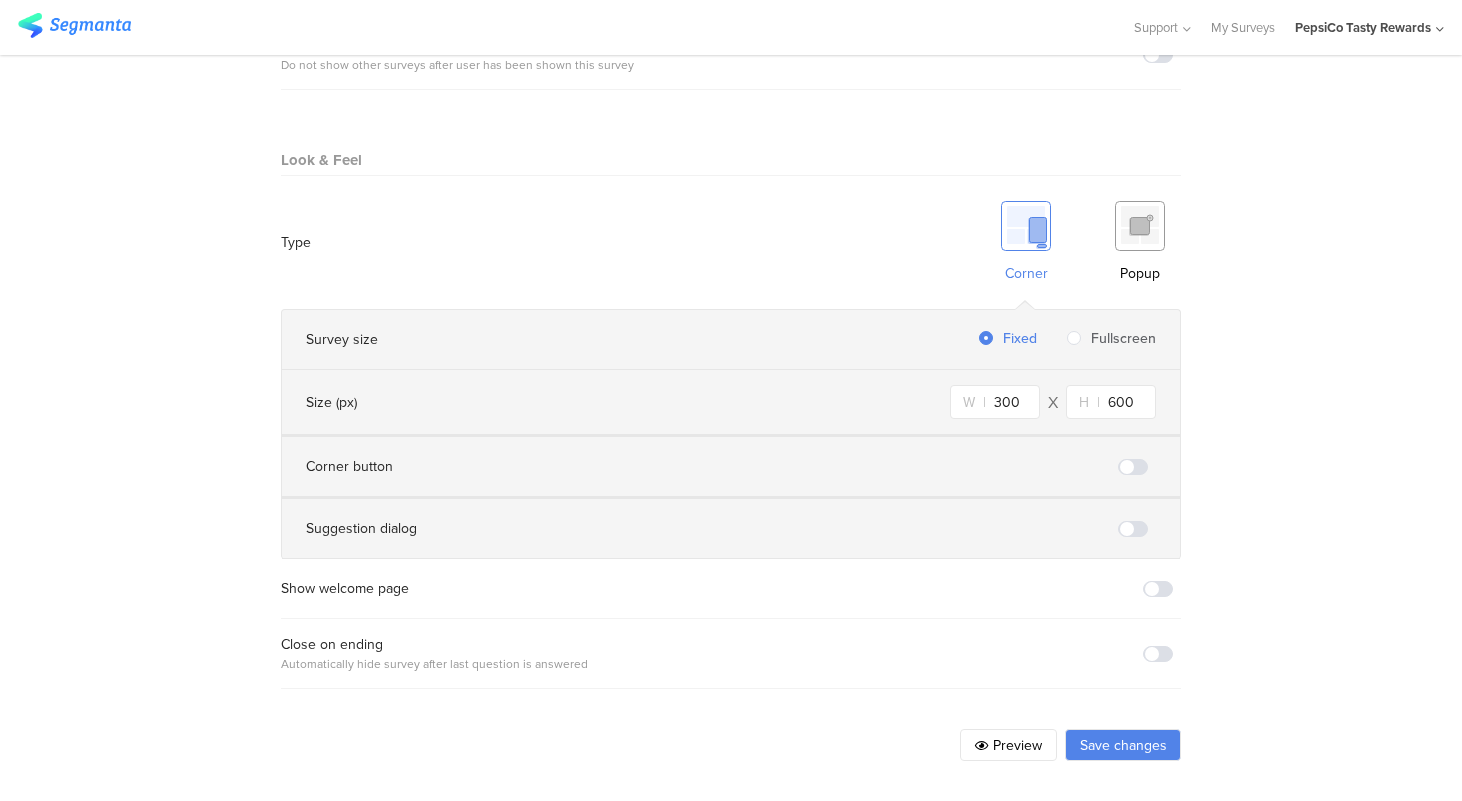 click at bounding box center (1158, 654) 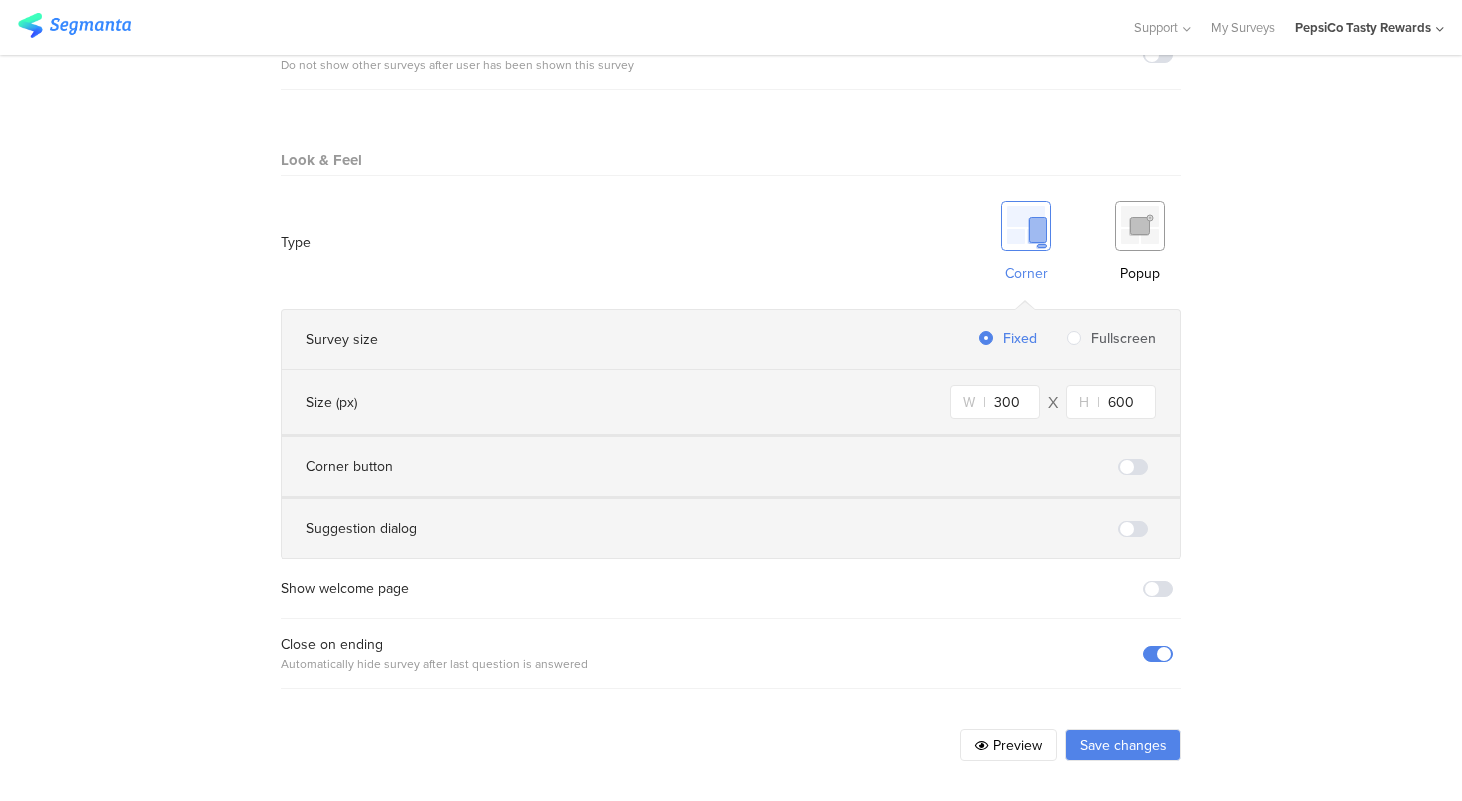 click on "Save changes" at bounding box center [1123, 745] 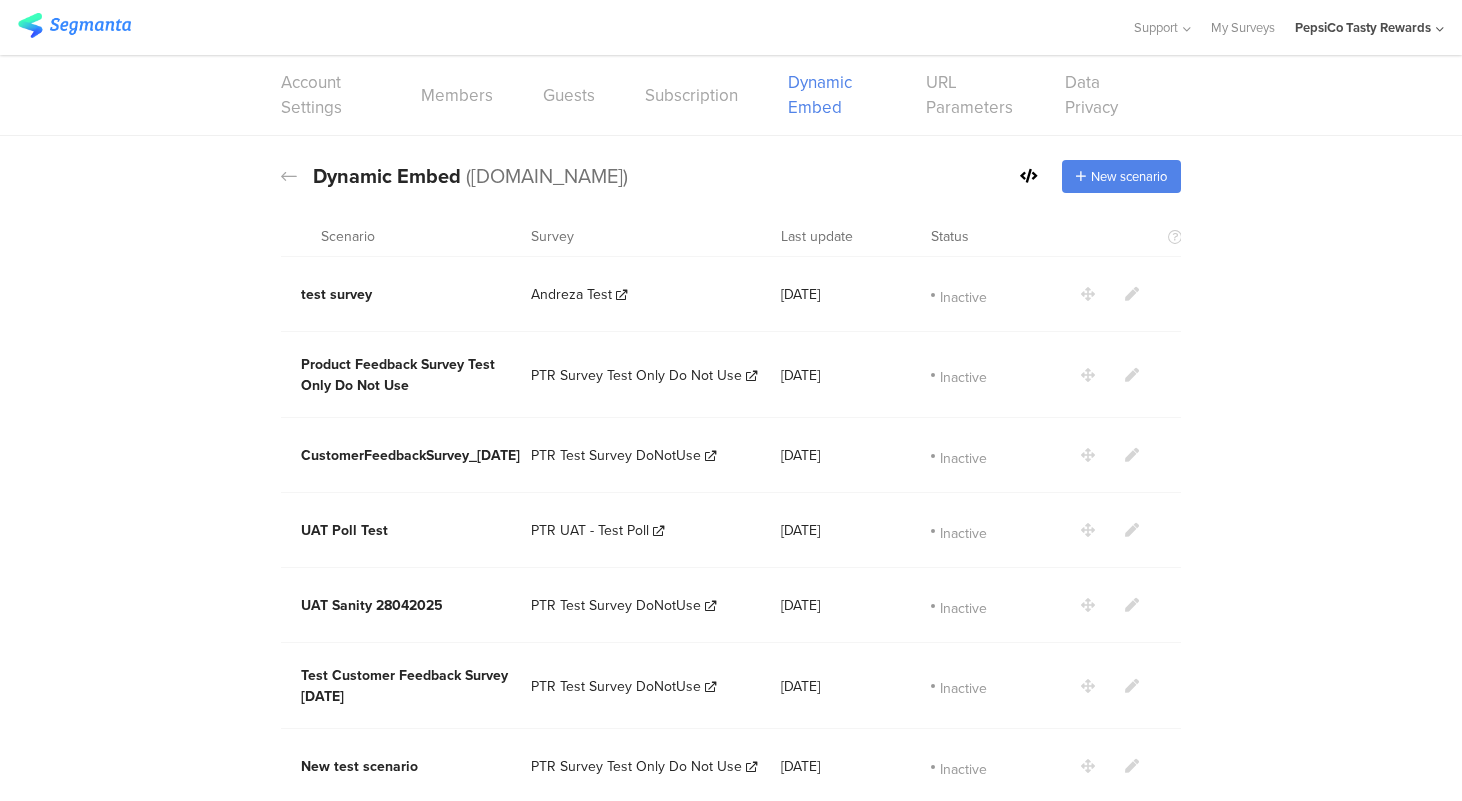 scroll, scrollTop: 270, scrollLeft: 0, axis: vertical 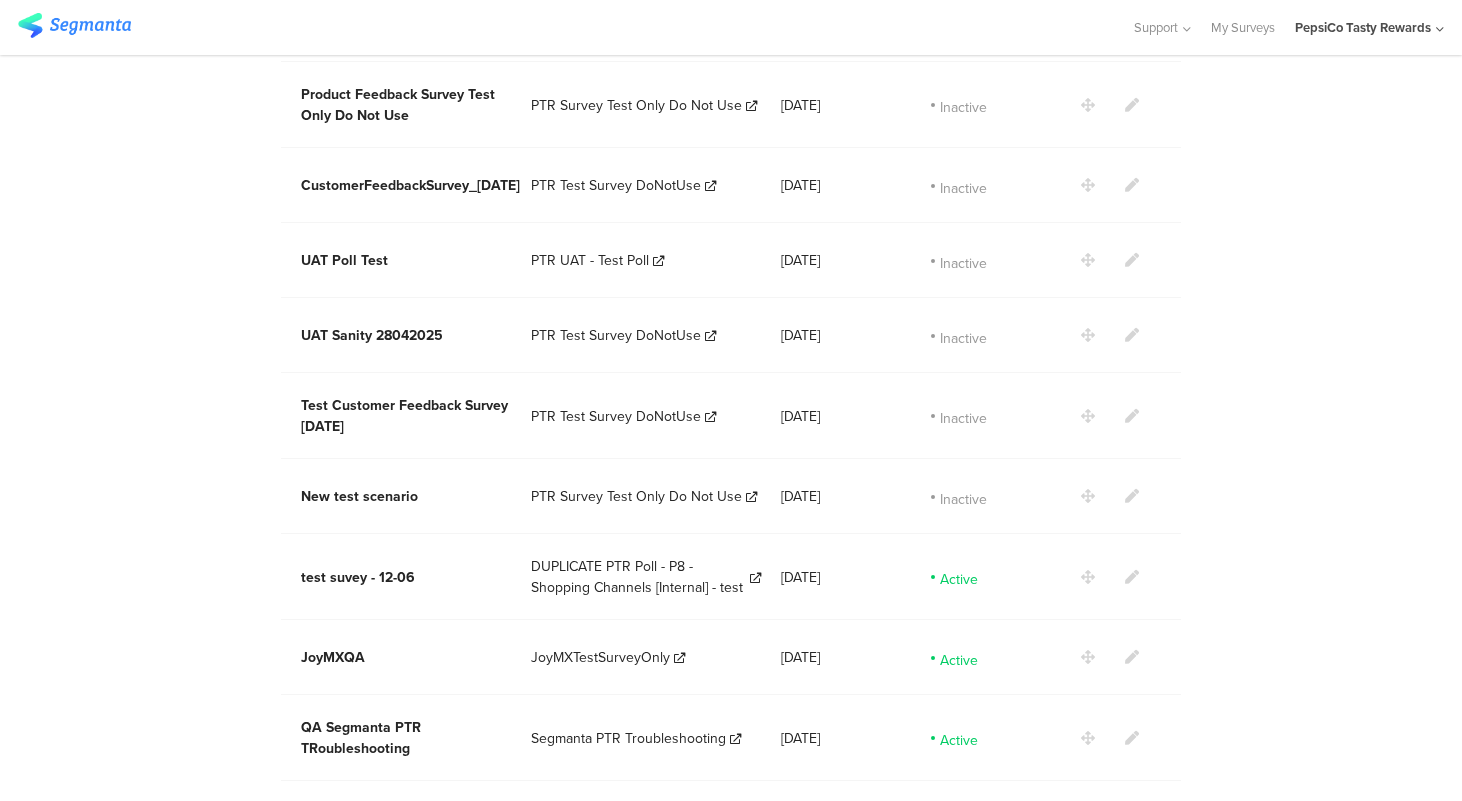 click at bounding box center (1132, 738) 